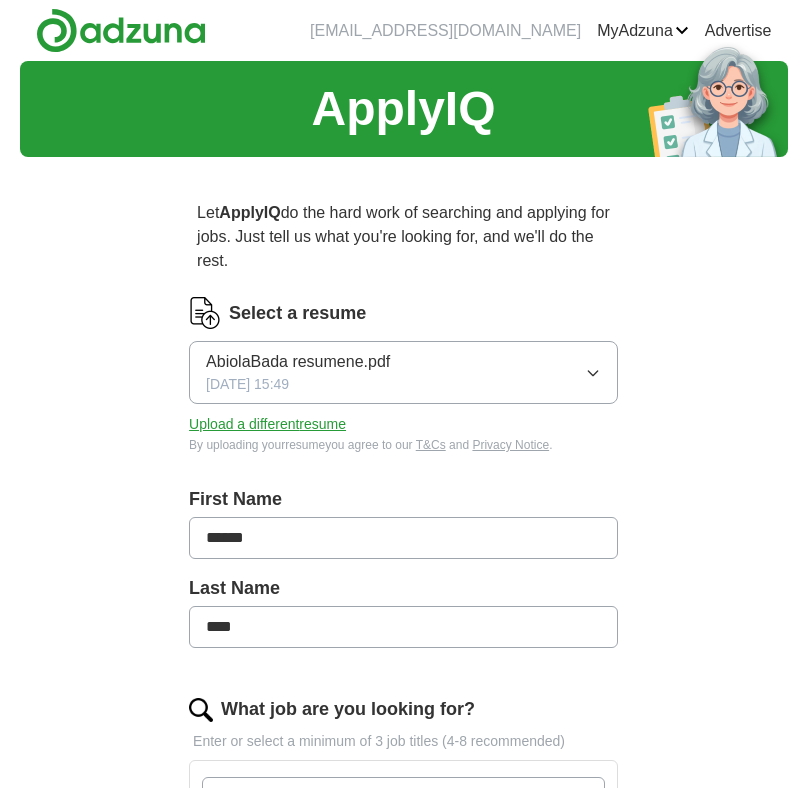 scroll, scrollTop: 0, scrollLeft: 0, axis: both 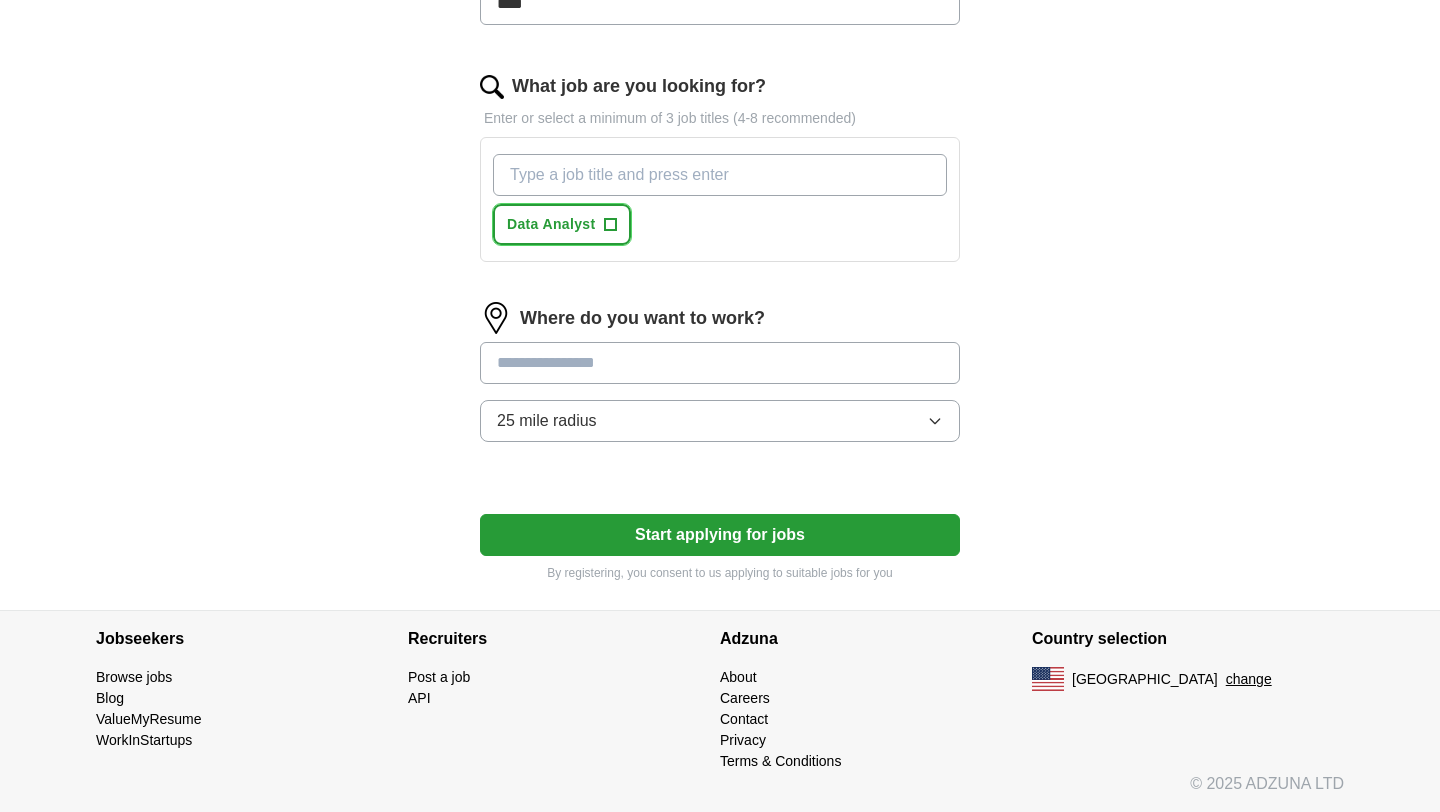 click on "+" at bounding box center [610, 225] 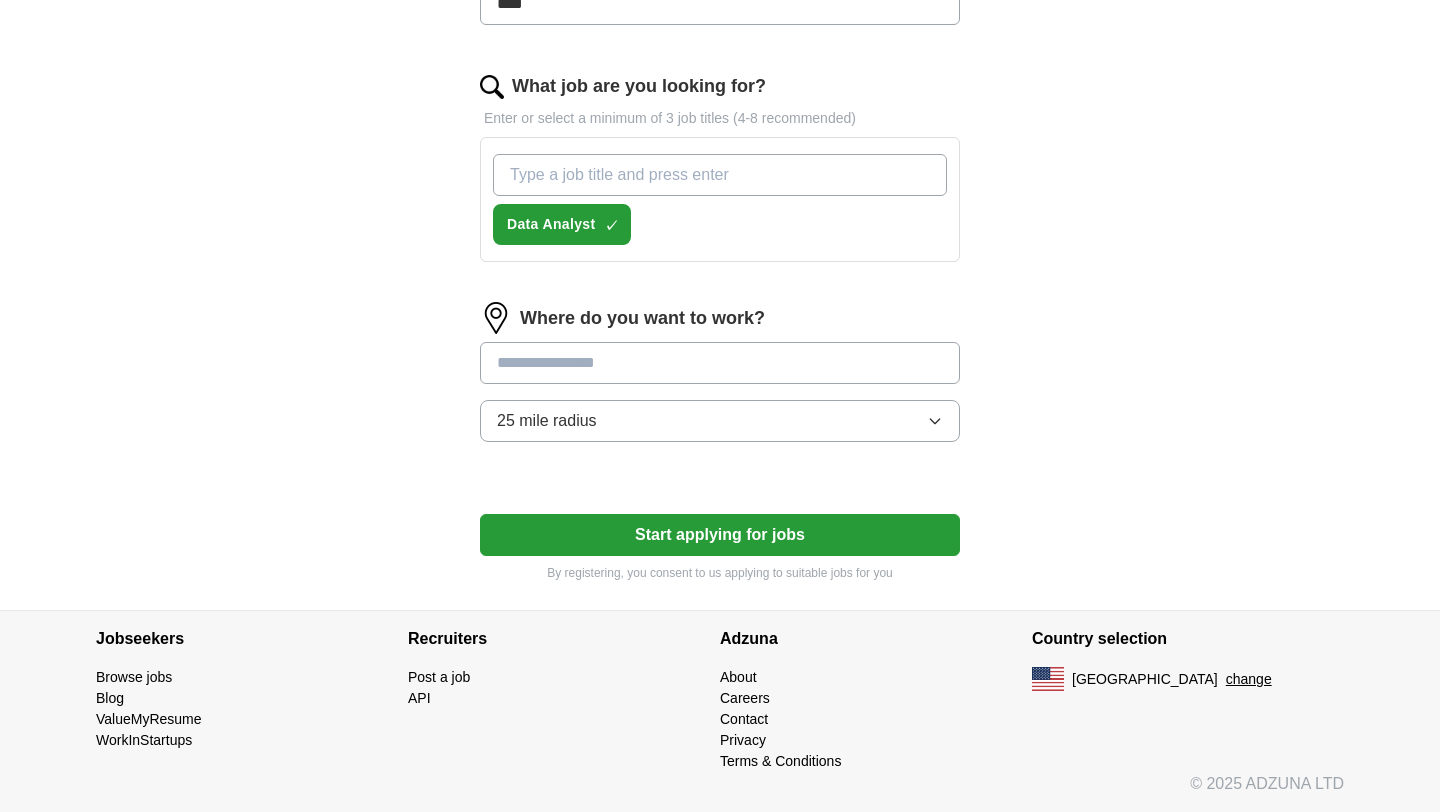 click on "What job are you looking for?" at bounding box center (720, 175) 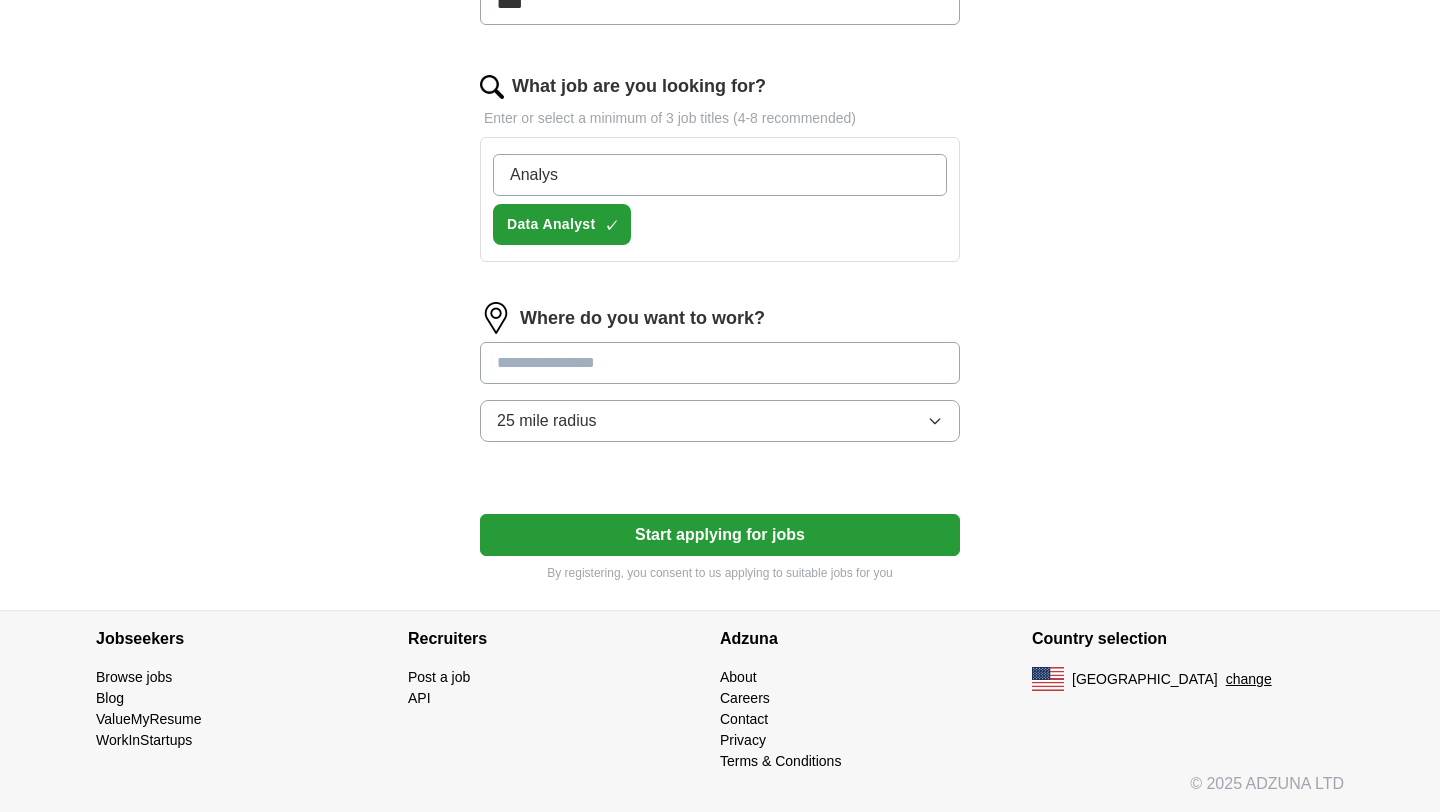 type on "Analyst" 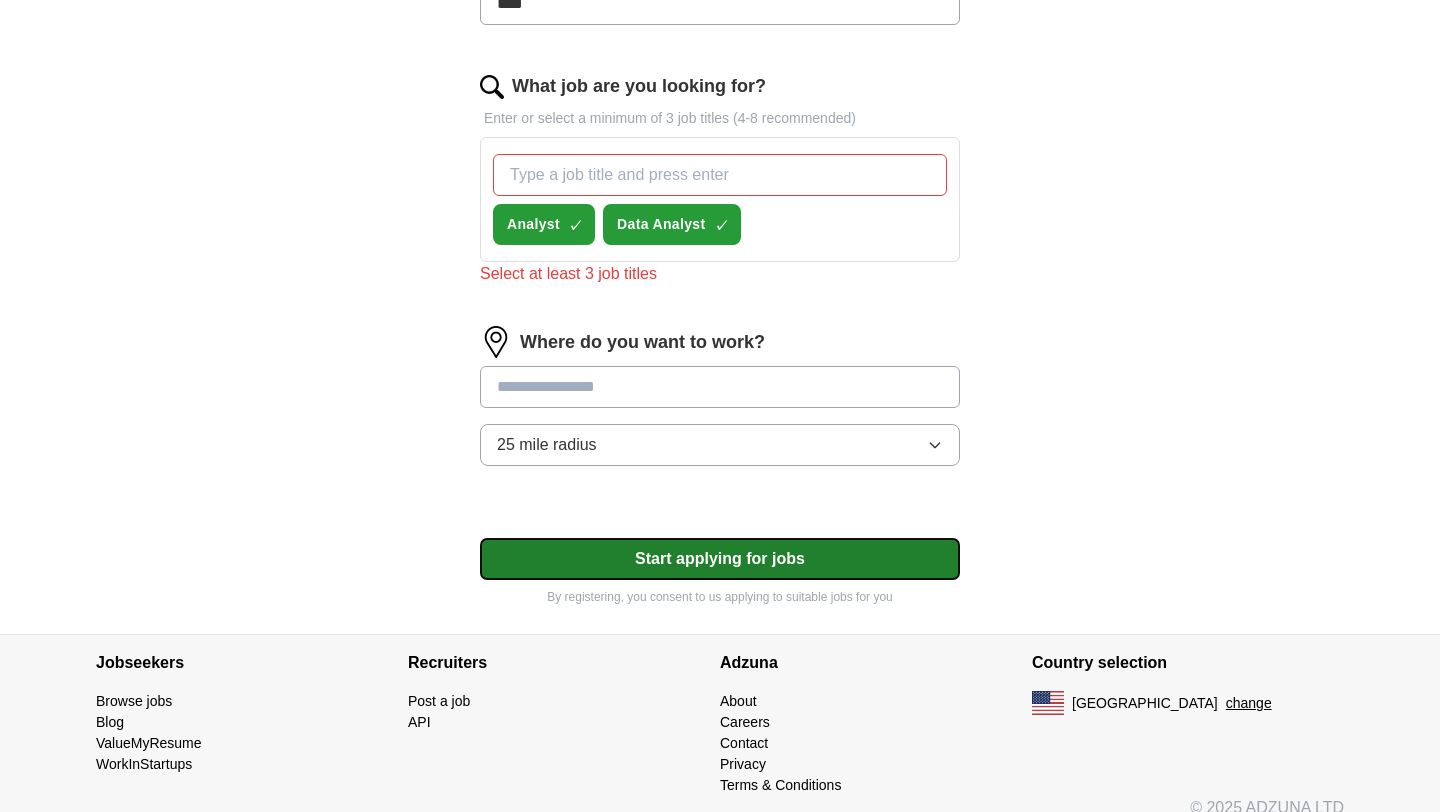 click on "Select a resume AbiolaBada resumene.pdf [DATE] 15:49 Upload a different  resume By uploading your  resume  you agree to our   T&Cs   and   Privacy Notice . First Name ****** Last Name **** What job are you looking for? Enter or select a minimum of 3 job titles (4-8 recommended) Analyst ✓ × Data Analyst ✓ × Select at least 3 job titles Where do you want to work? 25 mile radius Start applying for jobs By registering, you consent to us applying to suitable jobs for you" at bounding box center (720, 140) 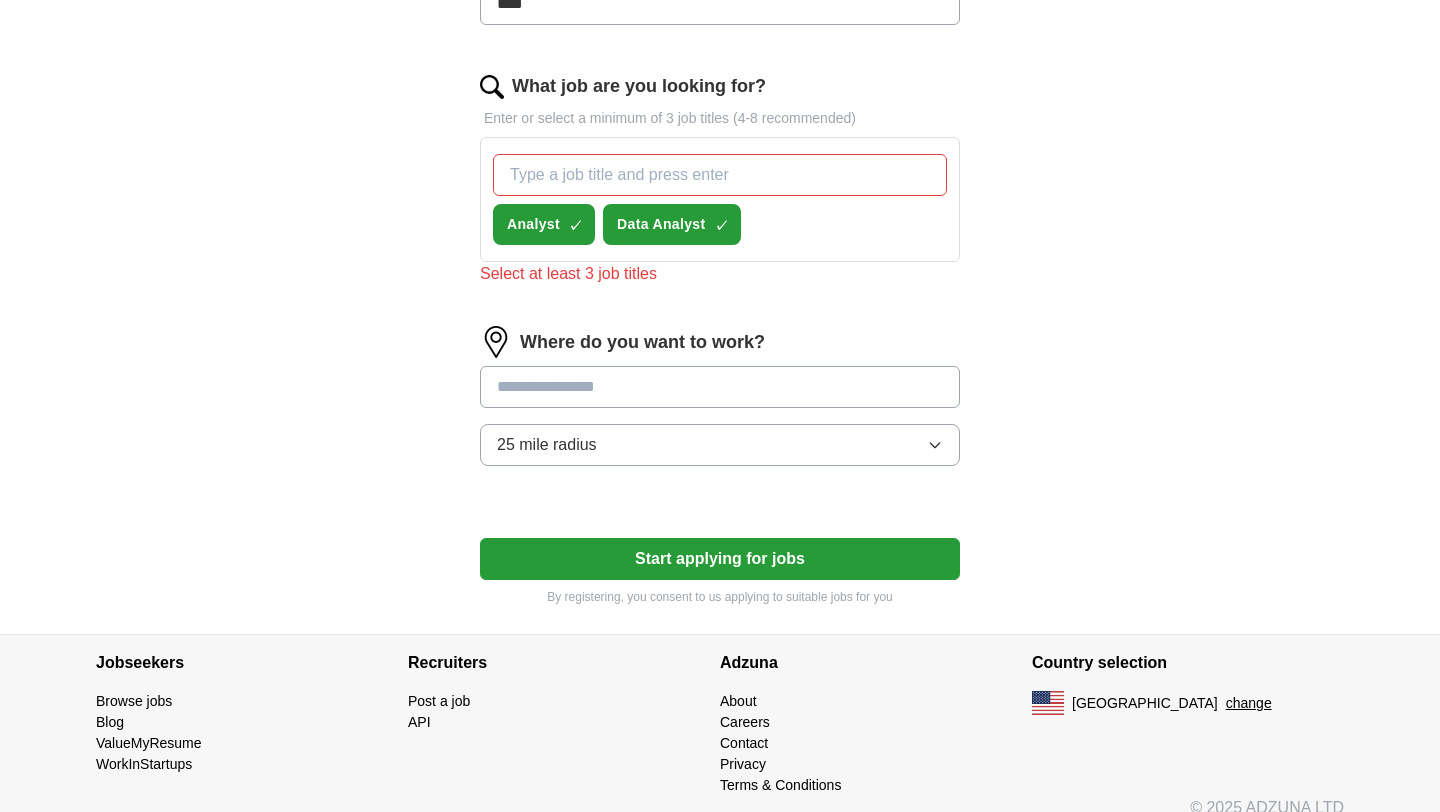 click on "Analyst ✓ × Data Analyst ✓ ×" at bounding box center (720, 199) 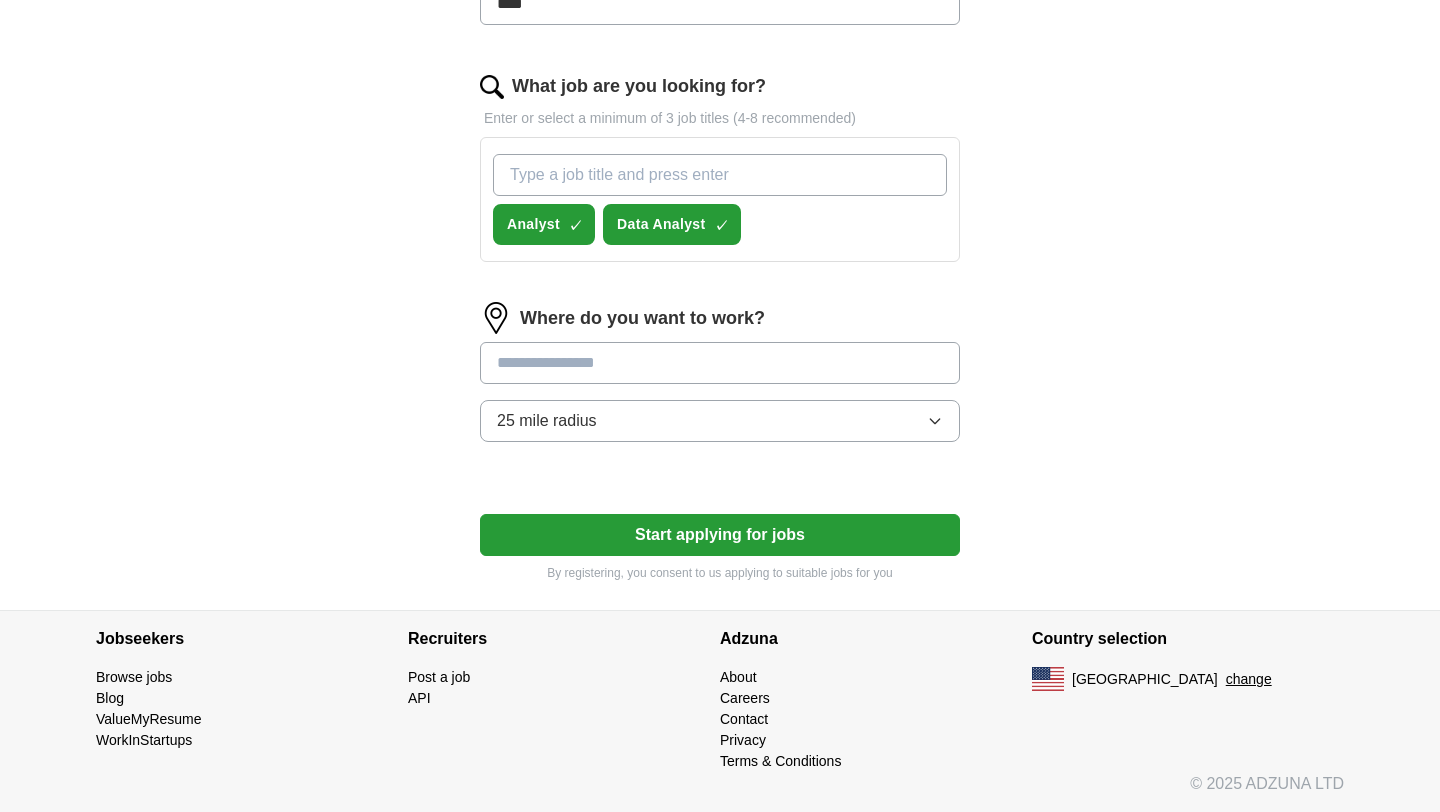 click on "What job are you looking for?" at bounding box center [720, 175] 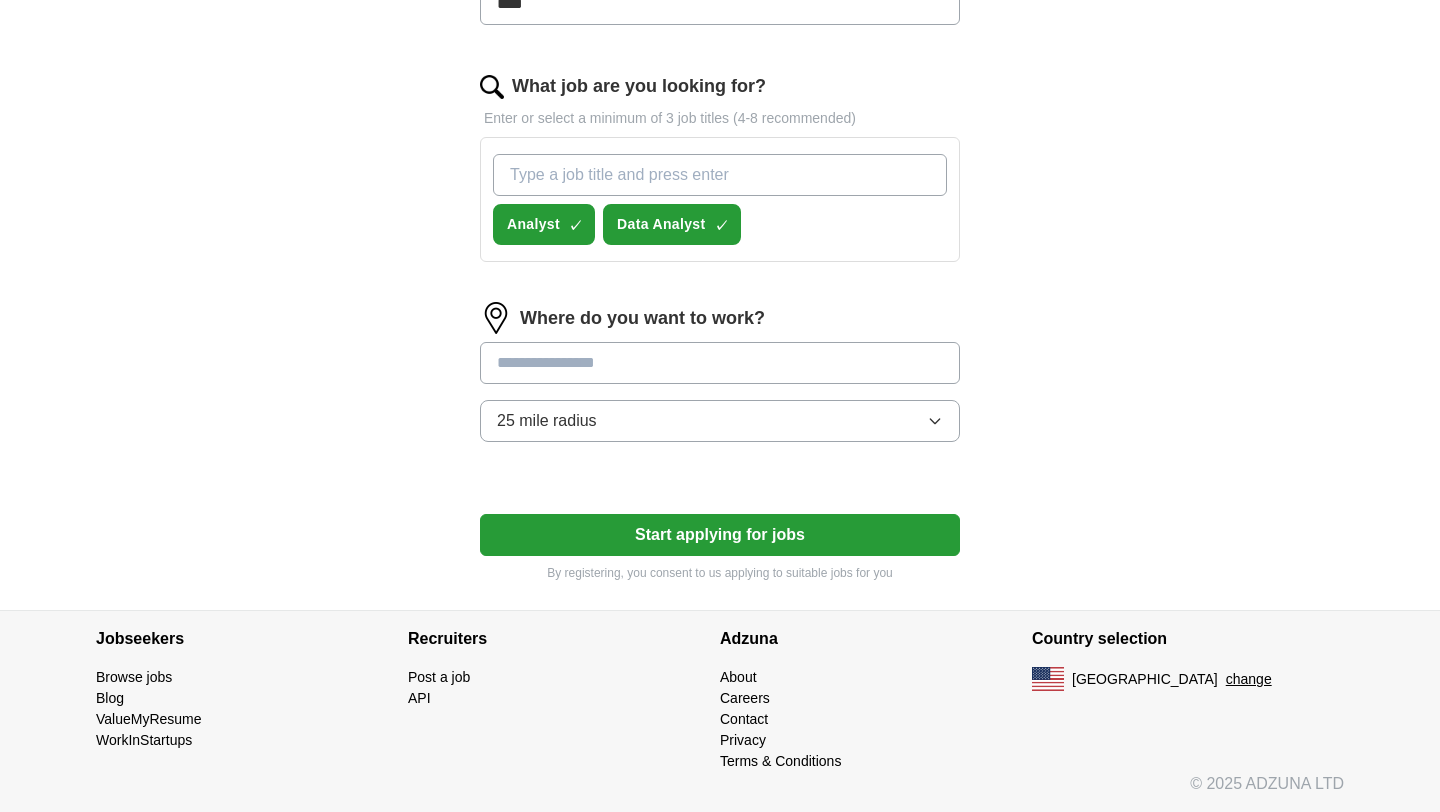 click on "What job are you looking for?" at bounding box center [720, 175] 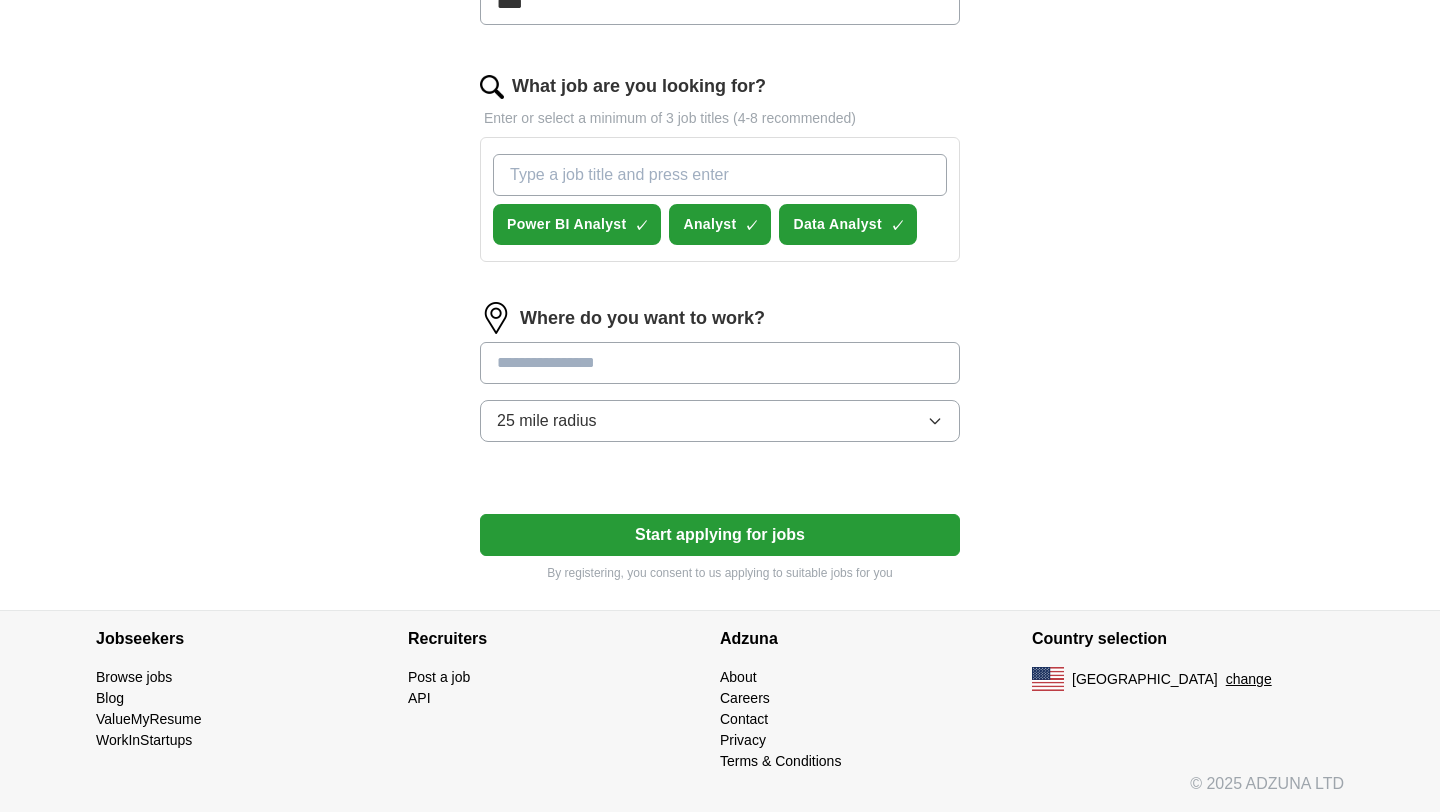 click on "What job are you looking for?" at bounding box center (720, 175) 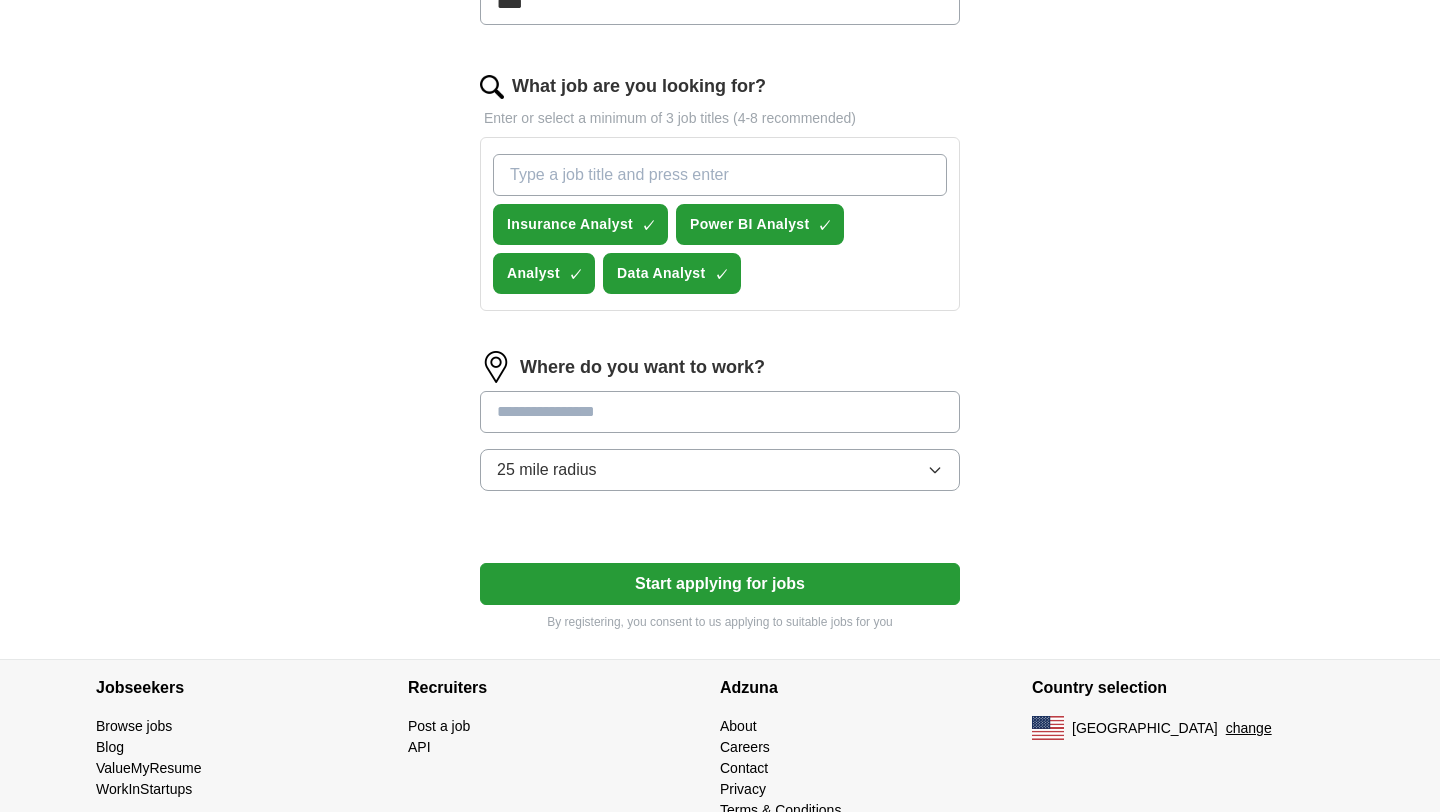 click on "What job are you looking for?" at bounding box center (720, 175) 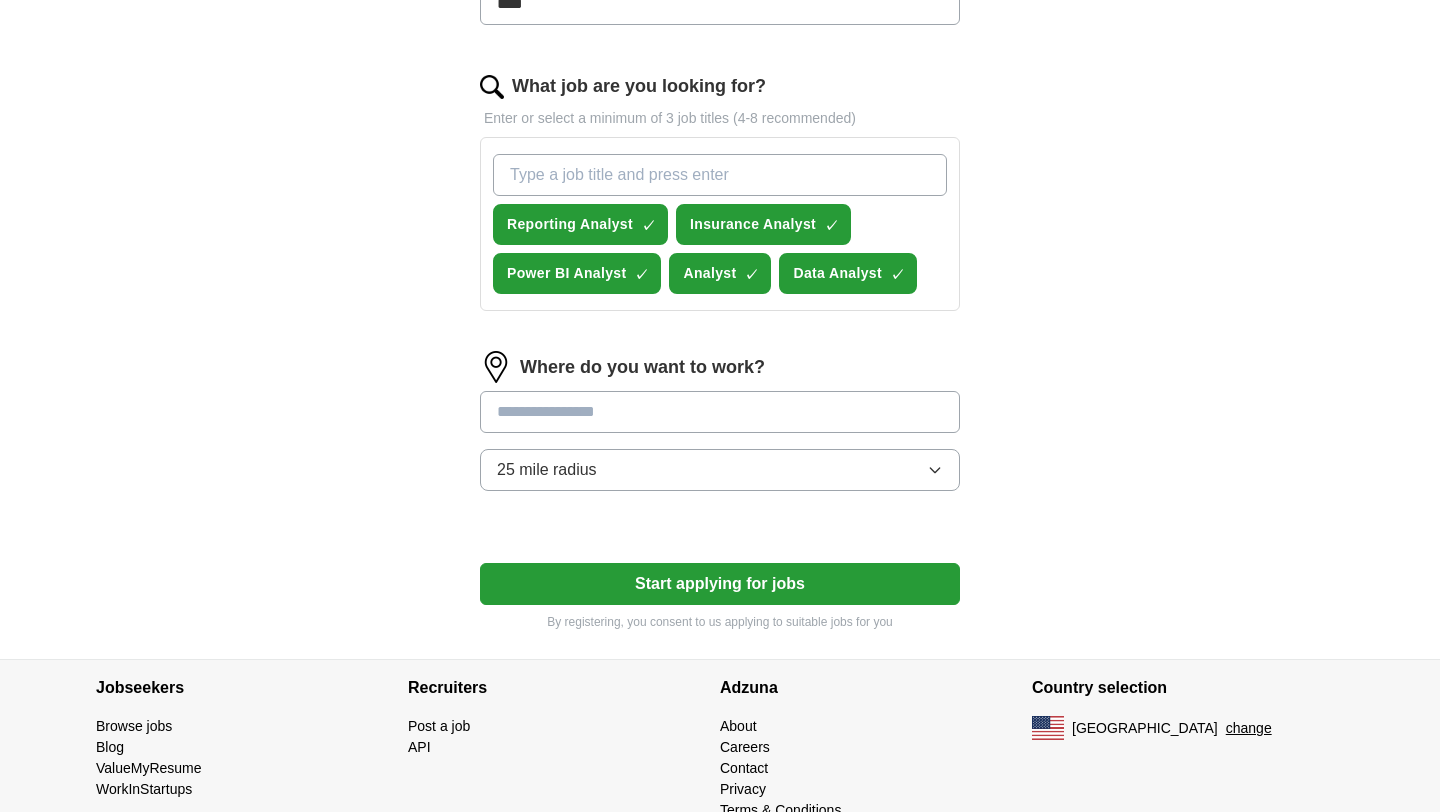 click on "What job are you looking for?" at bounding box center (720, 175) 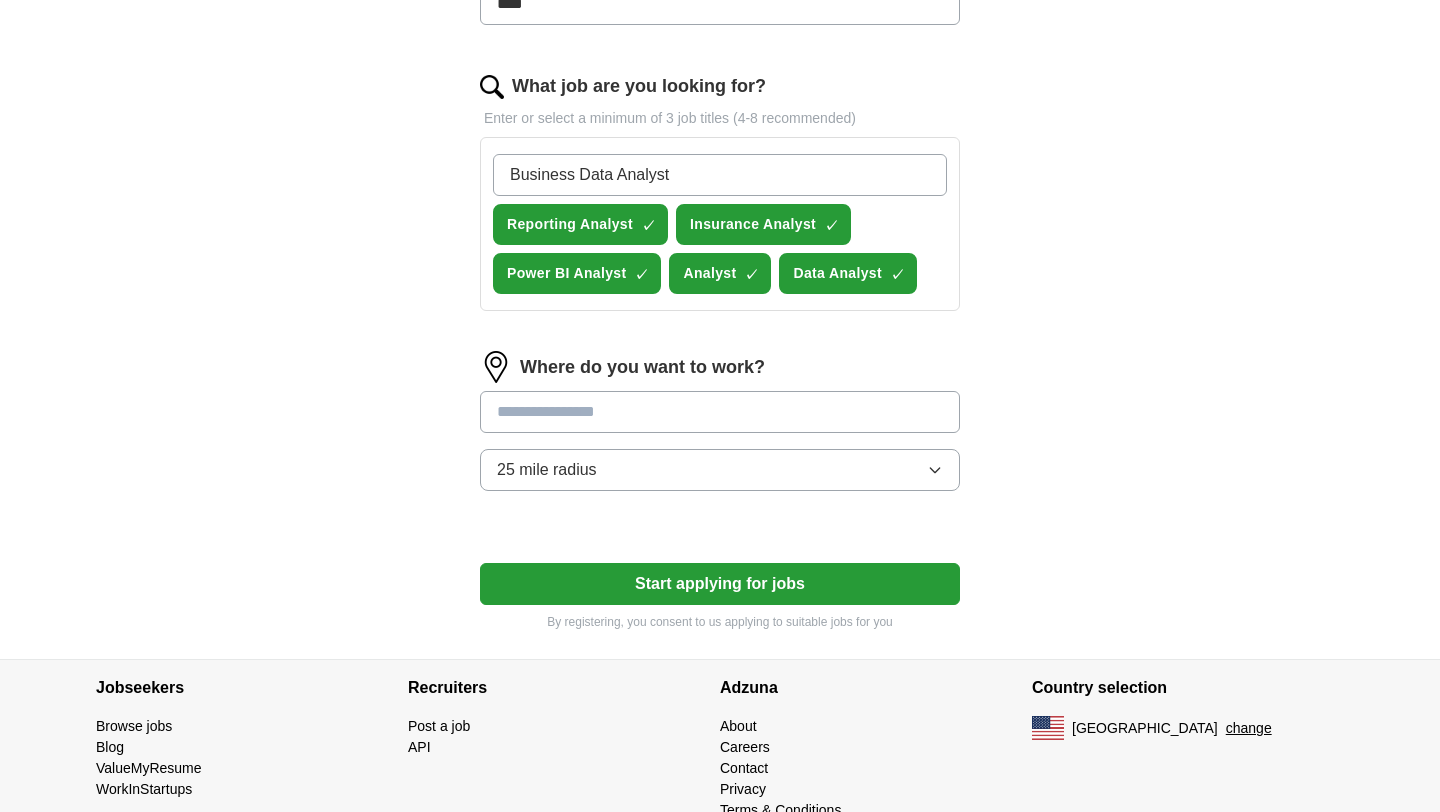 type 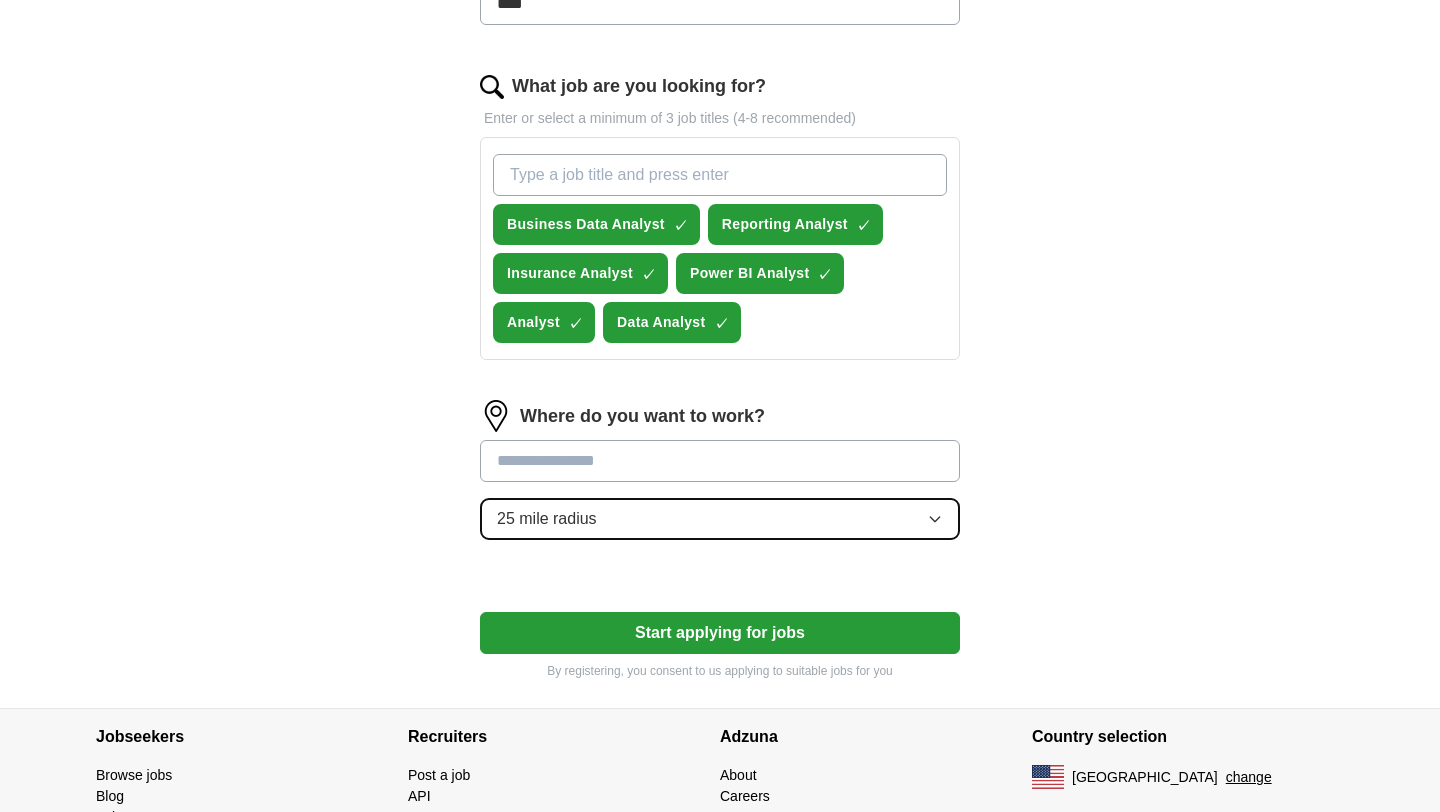click on "25 mile radius" at bounding box center (720, 519) 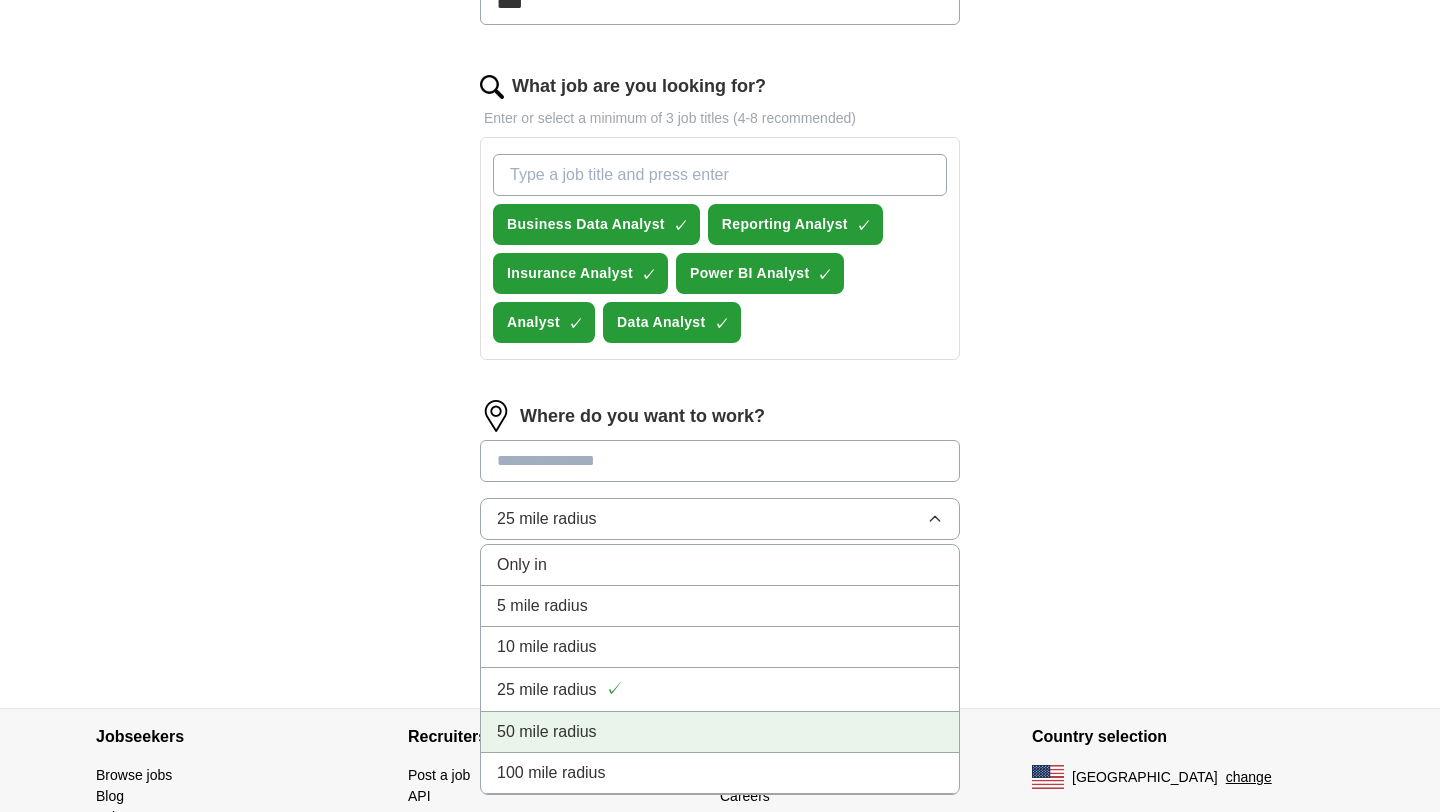 click on "50 mile radius" at bounding box center [720, 732] 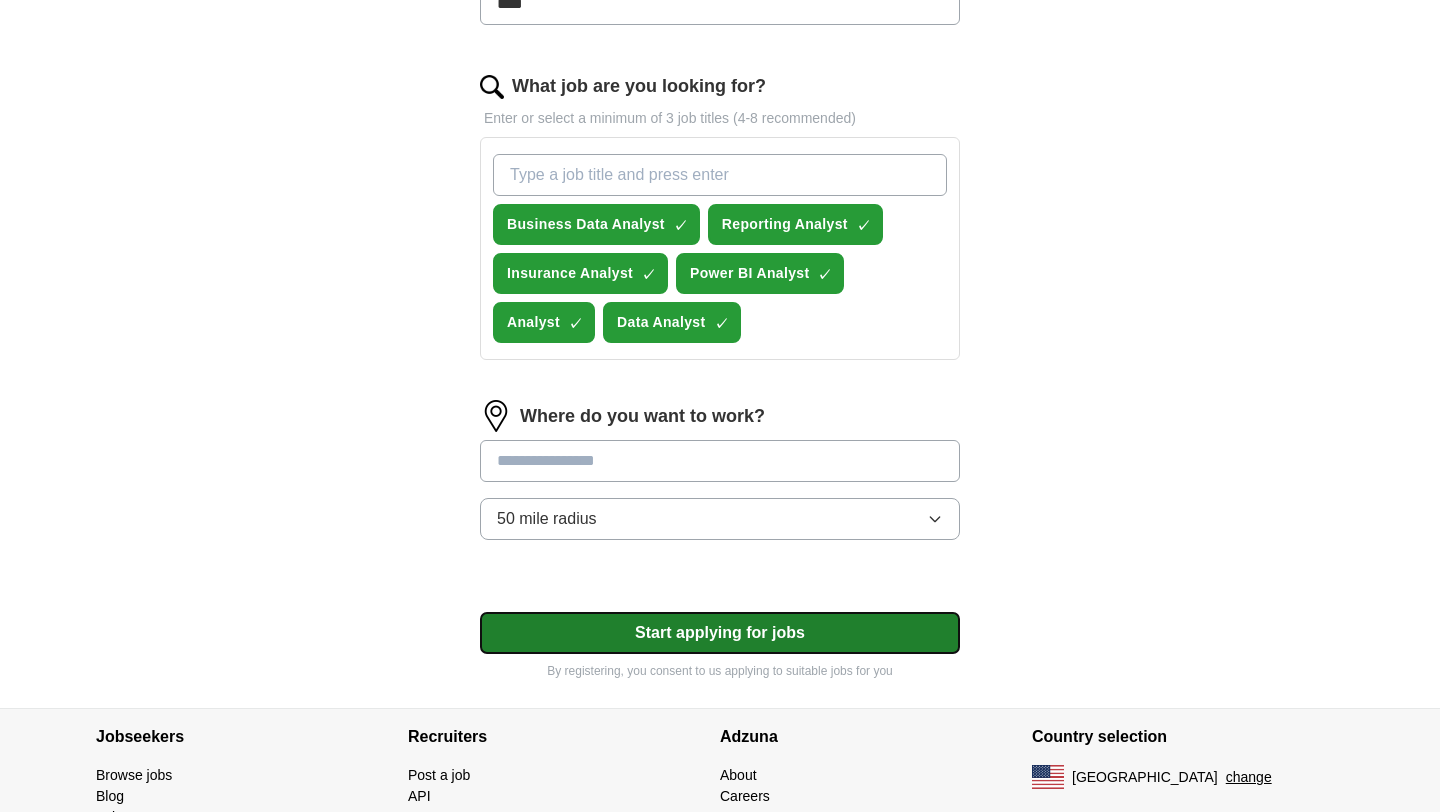 click on "Start applying for jobs" at bounding box center (720, 633) 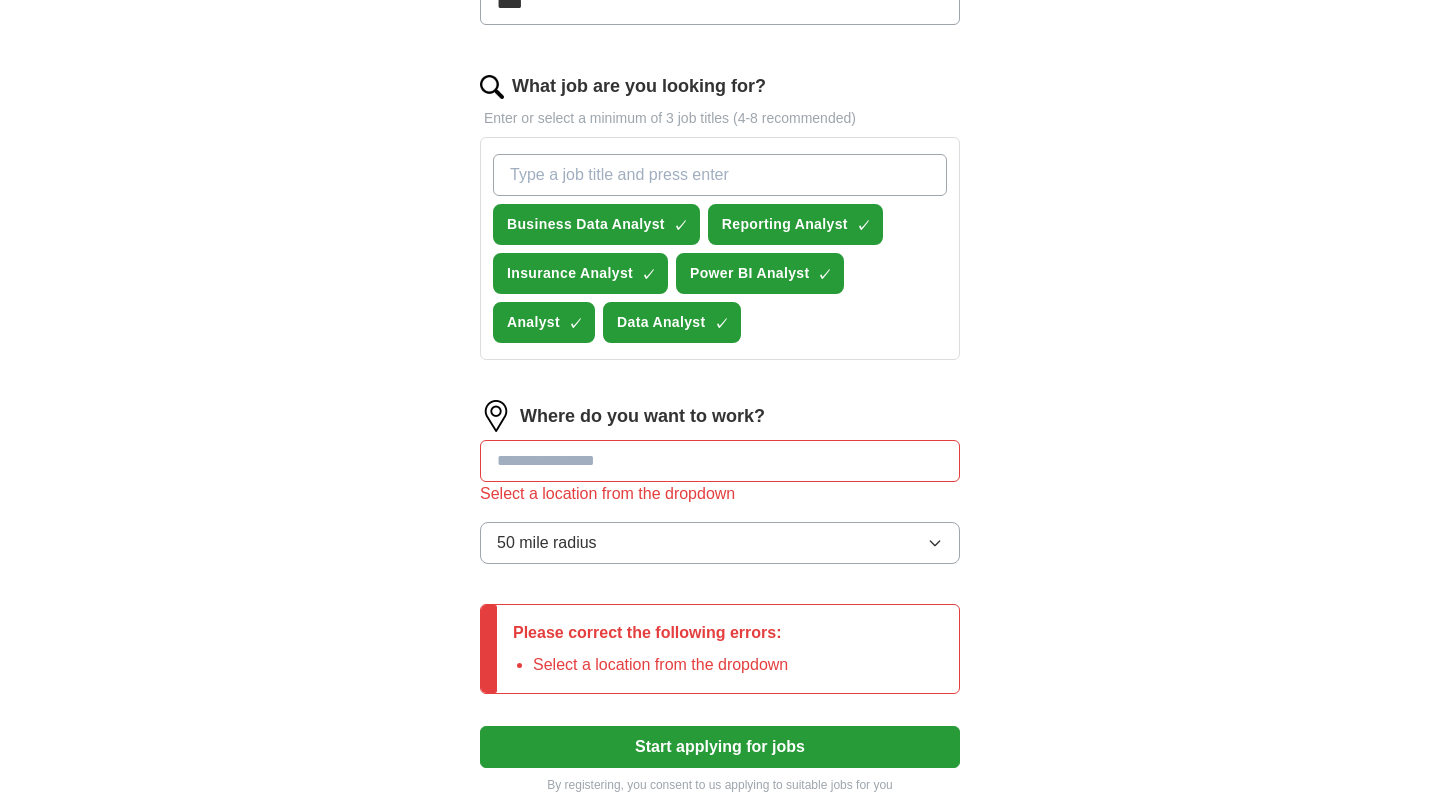 click at bounding box center (720, 461) 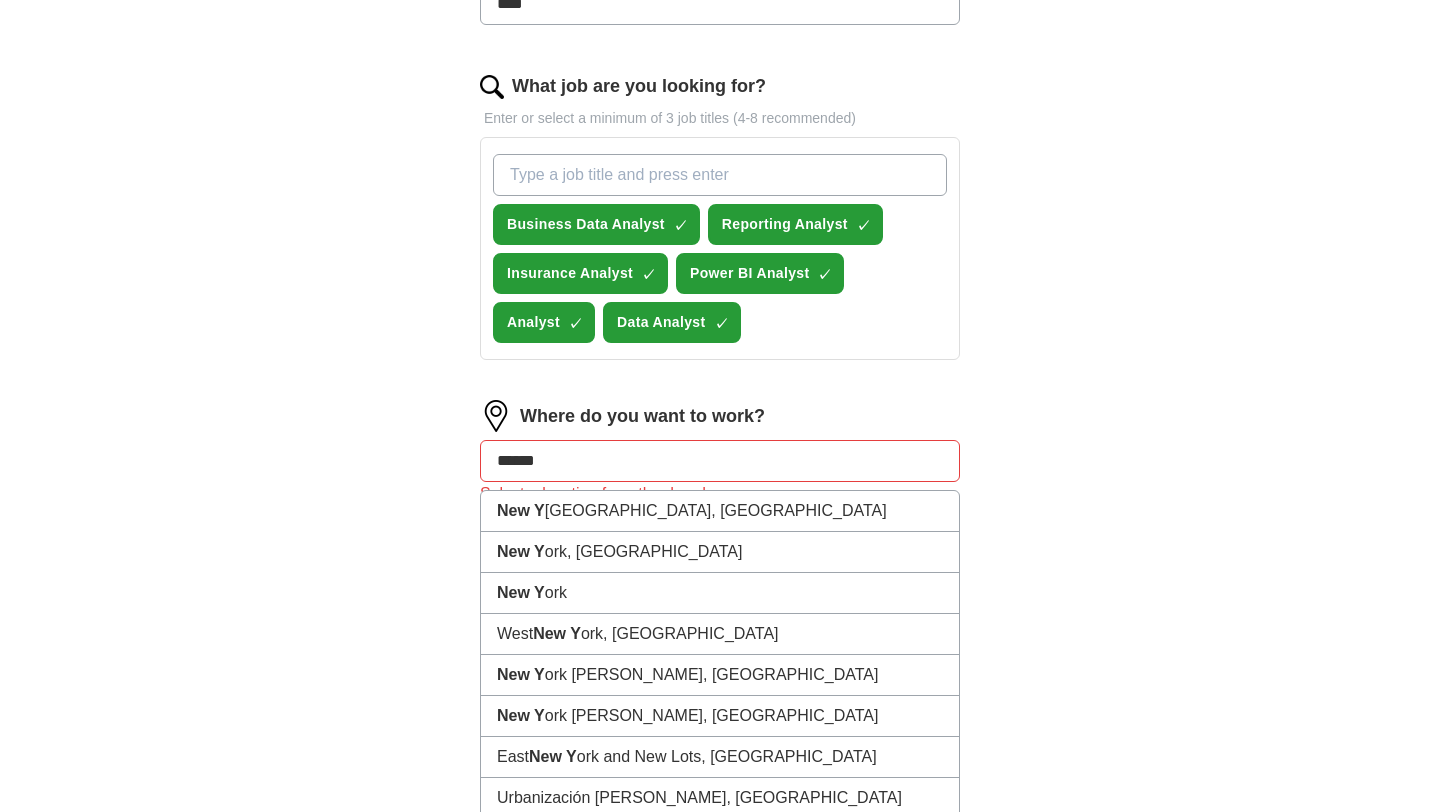 type on "*******" 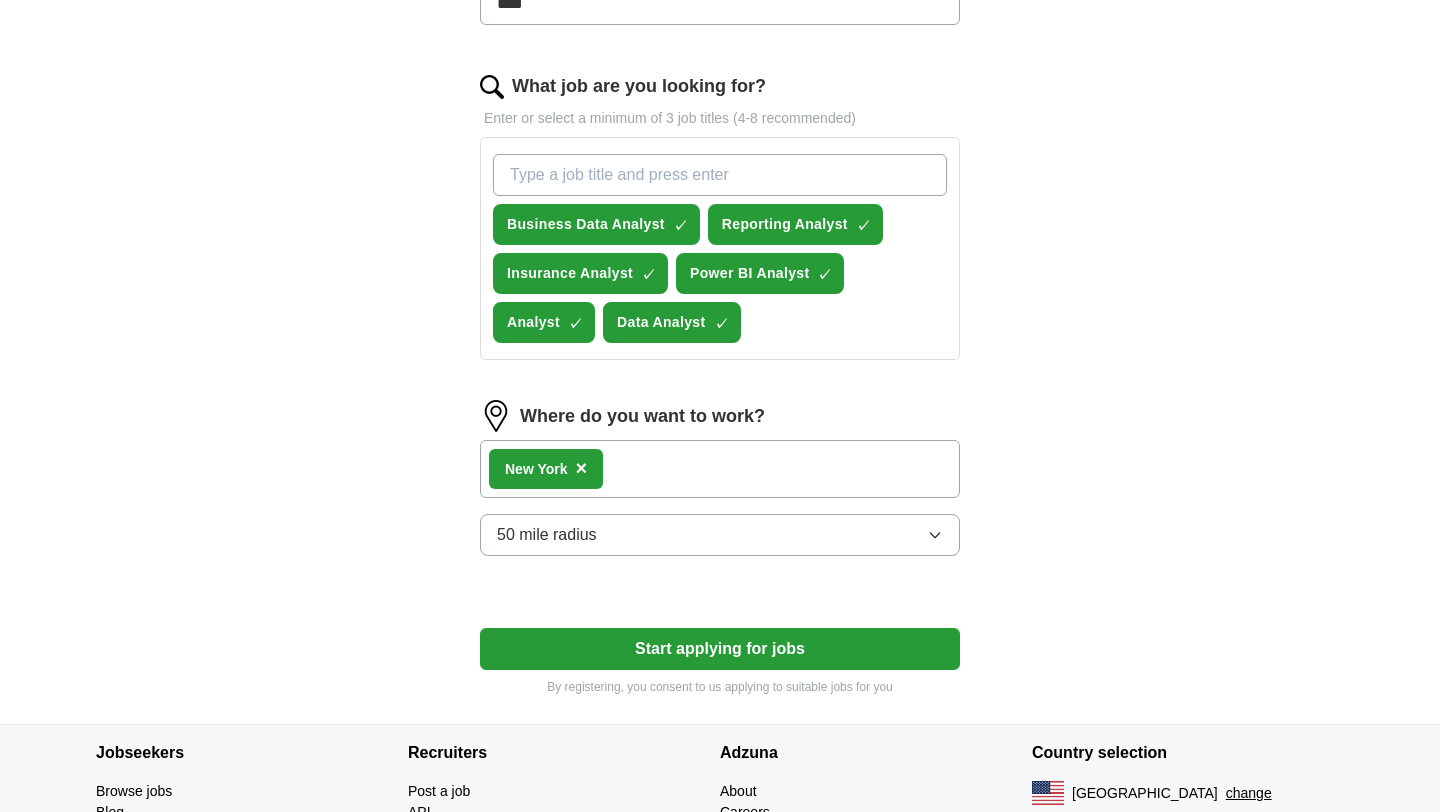 click on "ApplyIQ Let  ApplyIQ  do the hard work of searching and applying for jobs. Just tell us what you're looking for, and we'll do the rest. Select a resume AbiolaBada resumene.pdf [DATE] 15:49 Upload a different  resume By uploading your  resume  you agree to our   T&Cs   and   Privacy Notice . First Name ****** Last Name **** What job are you looking for? Enter or select a minimum of 3 job titles (4-8 recommended) Business Data Analyst ✓ × Reporting Analyst ✓ × Insurance Analyst ✓ × Power BI Analyst ✓ × Analyst ✓ × Data Analyst ✓ × Where do you want to work? New Yo rk × 50 mile radius Start applying for jobs By registering, you consent to us applying to suitable jobs for you" at bounding box center (720, 93) 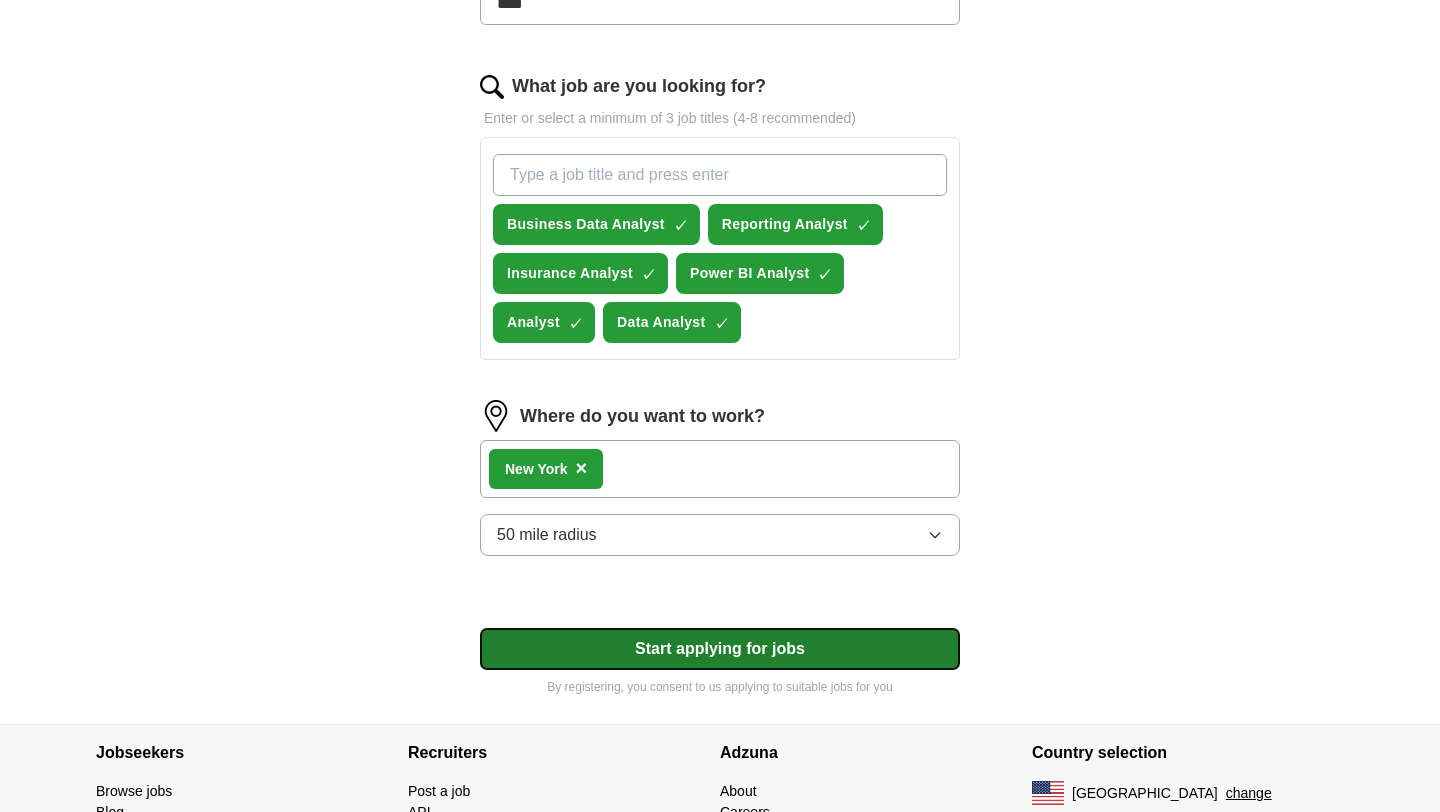 click on "Start applying for jobs" at bounding box center [720, 649] 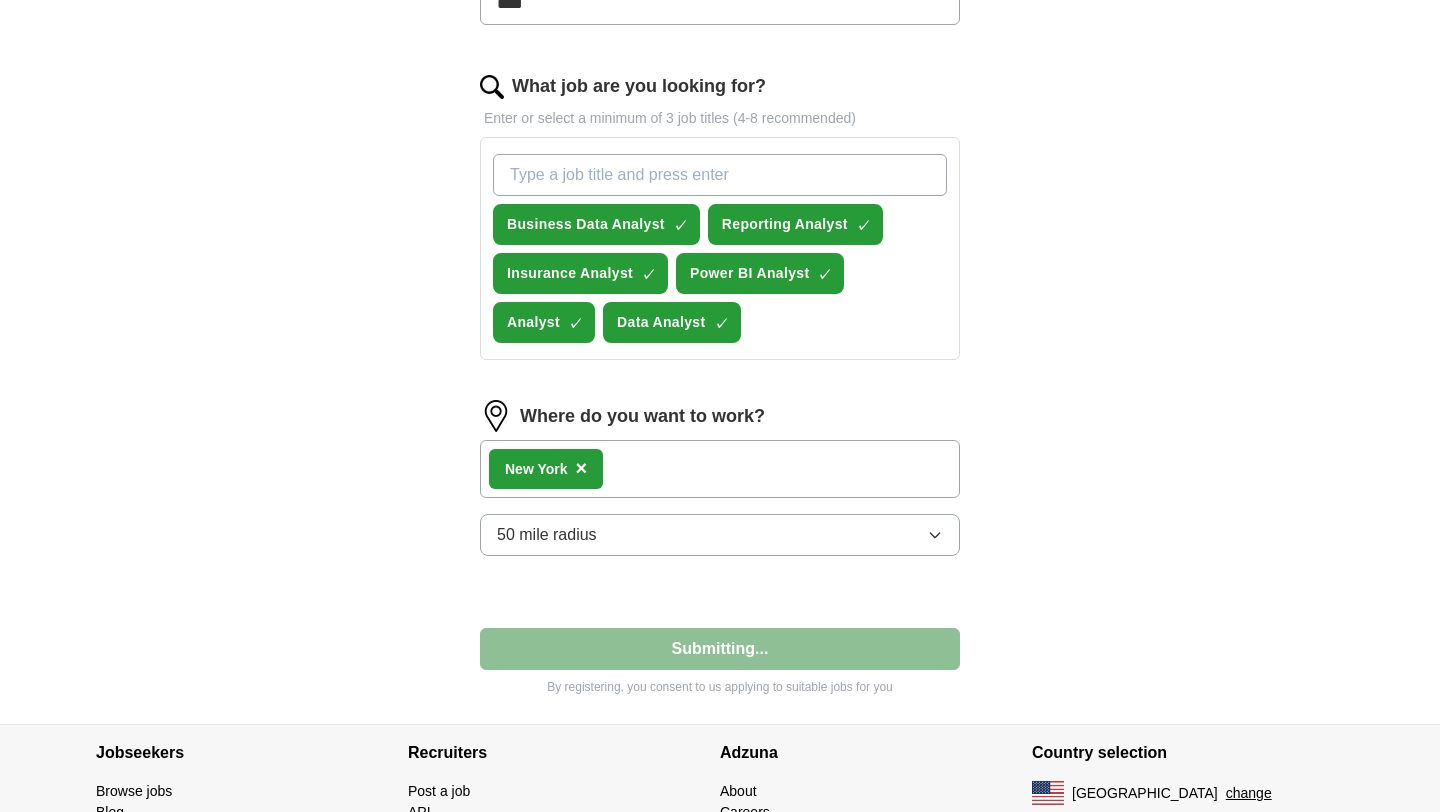 select on "**" 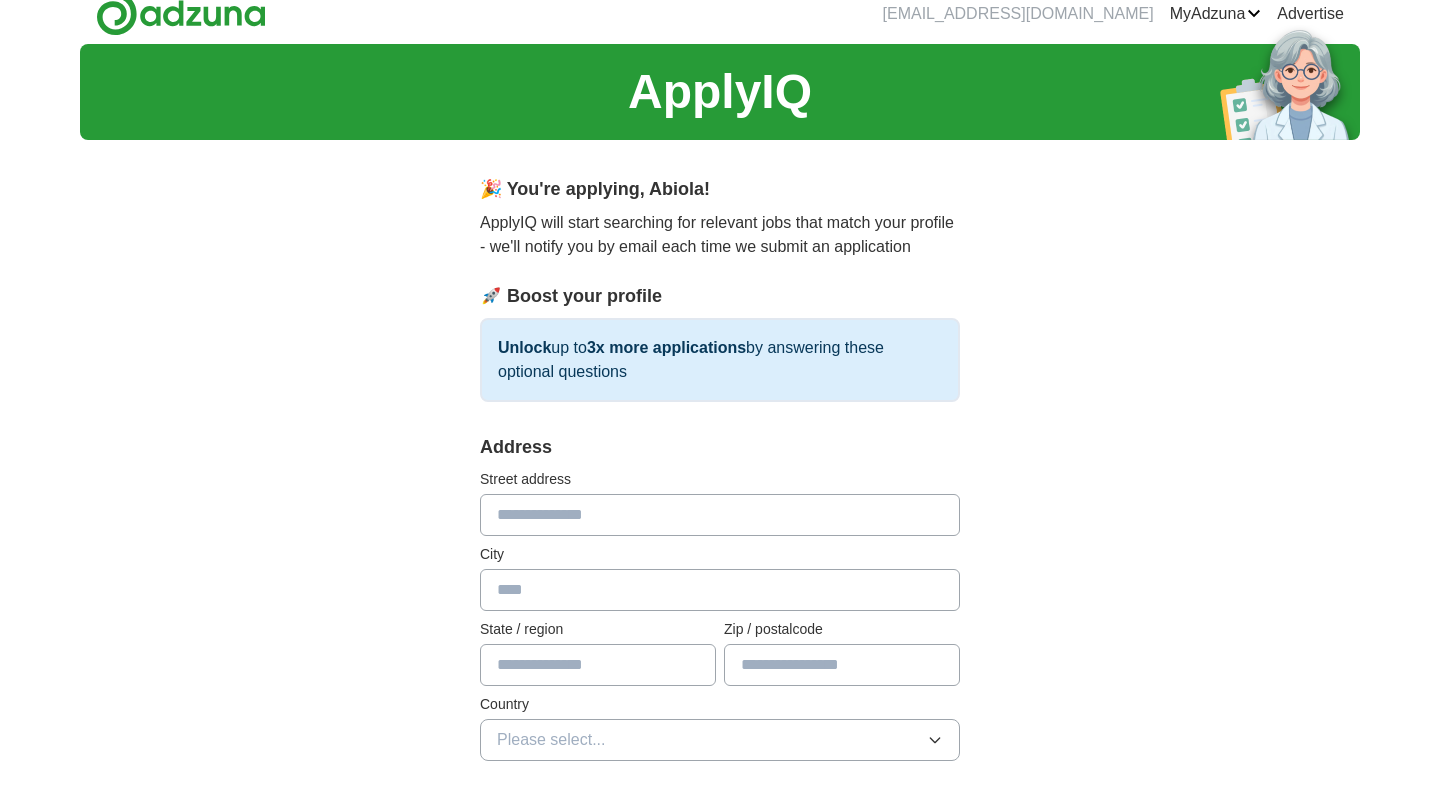 scroll, scrollTop: 0, scrollLeft: 0, axis: both 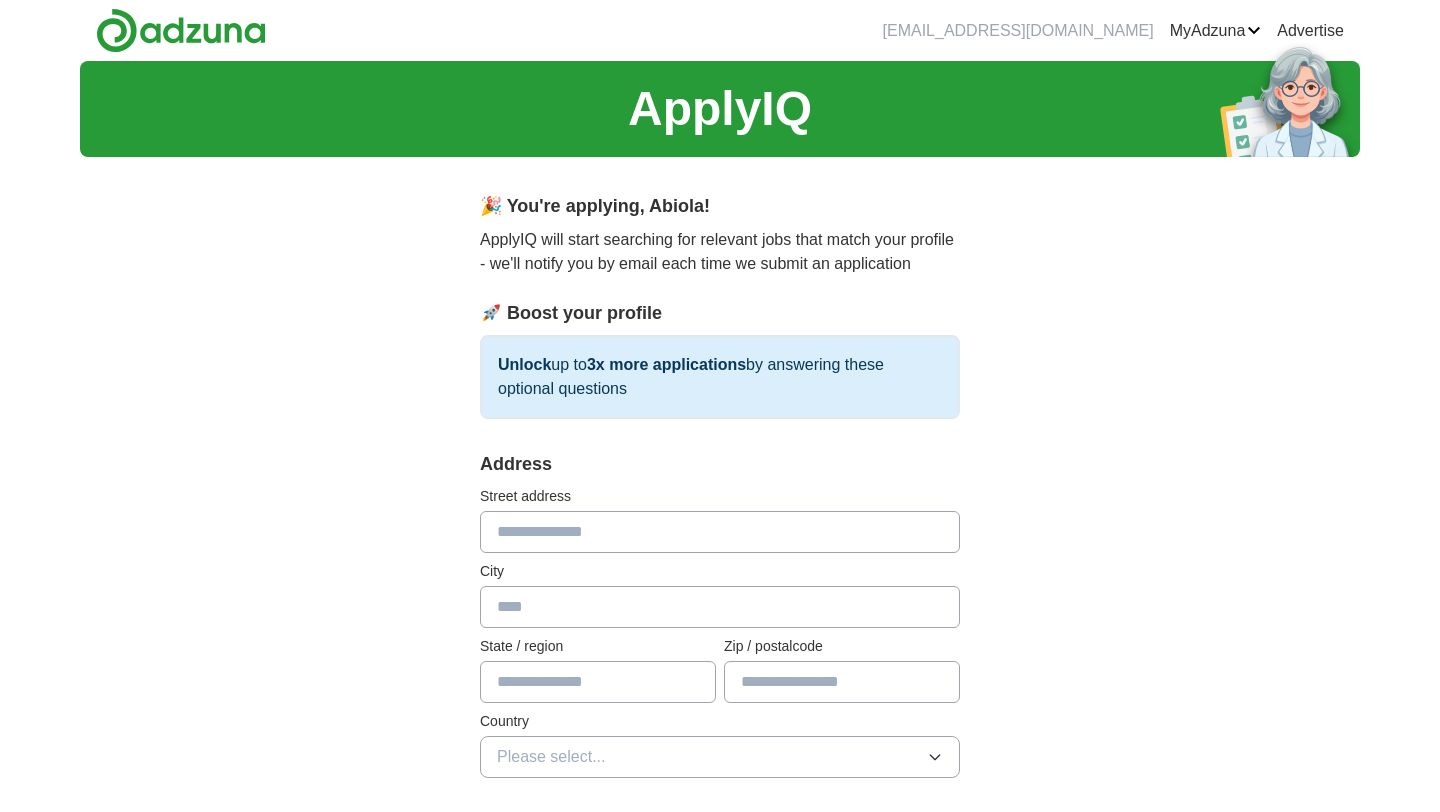 click at bounding box center [720, 532] 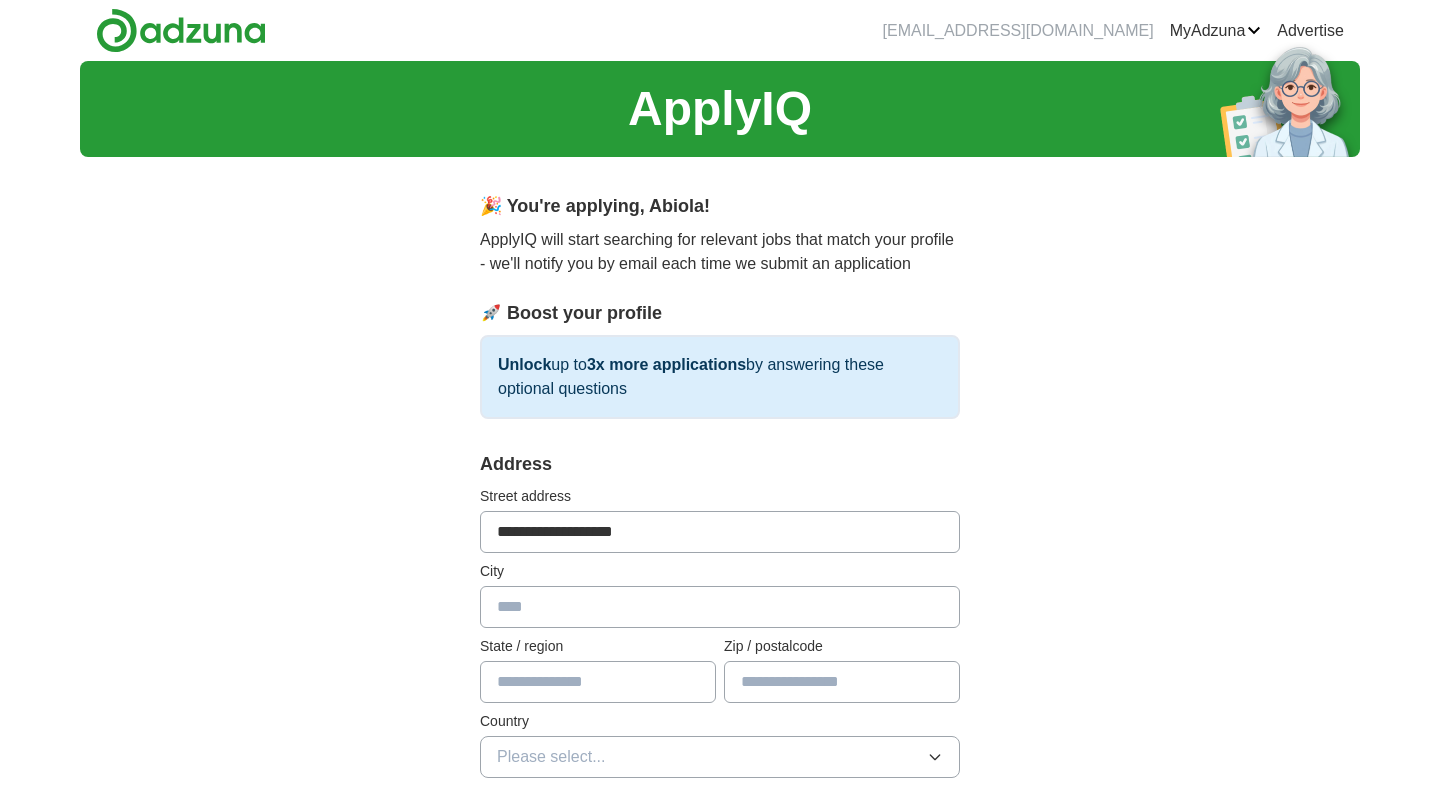 type on "**********" 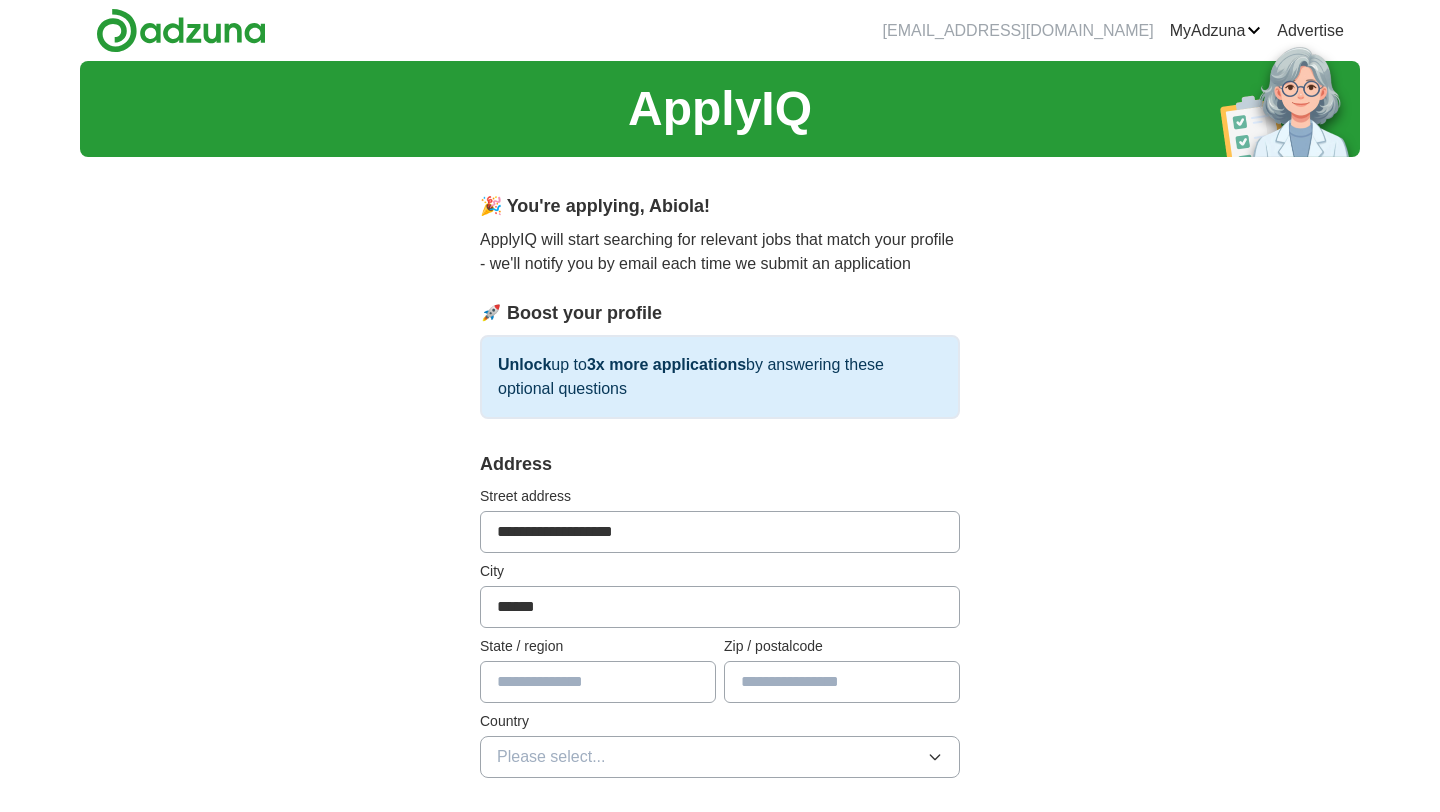 type on "******" 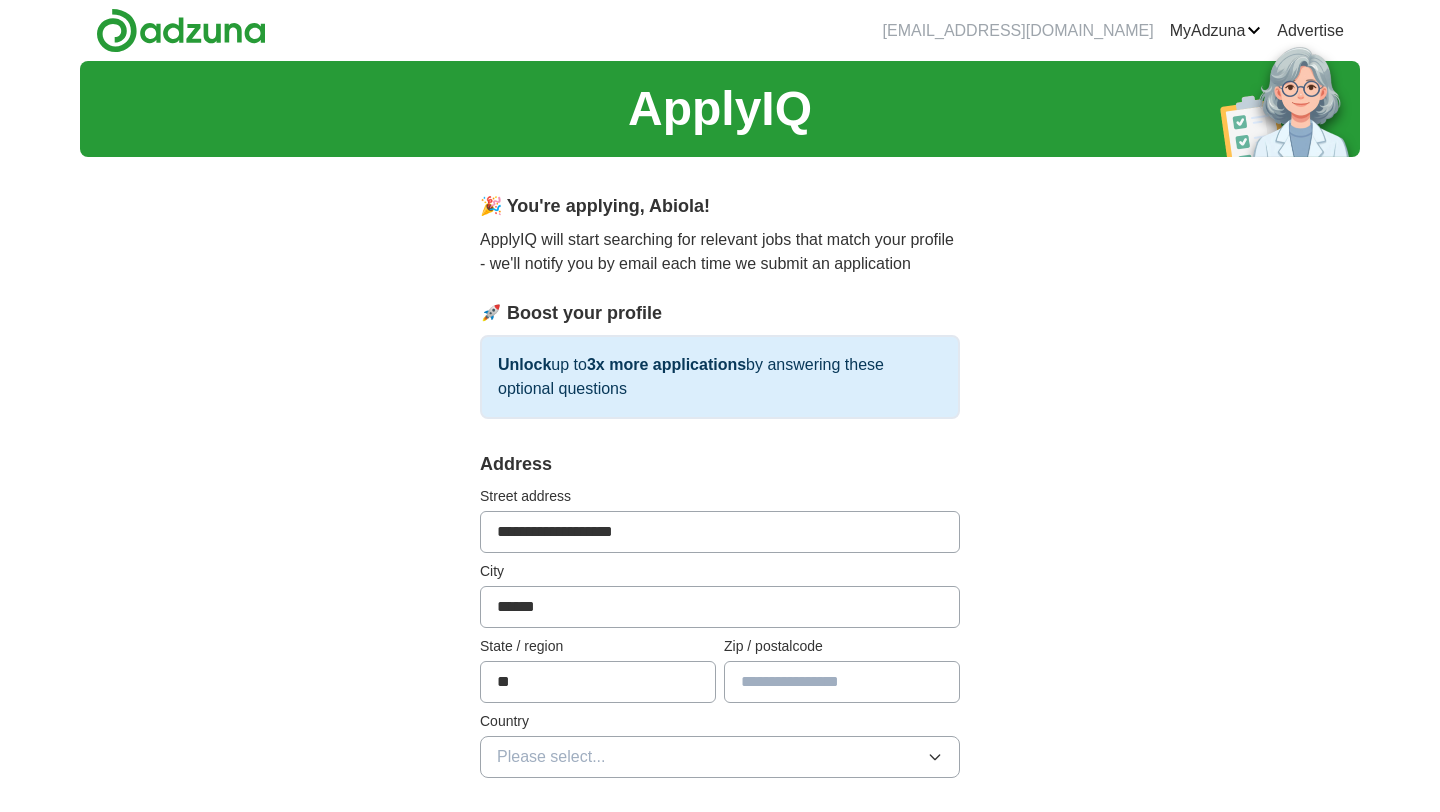type on "**" 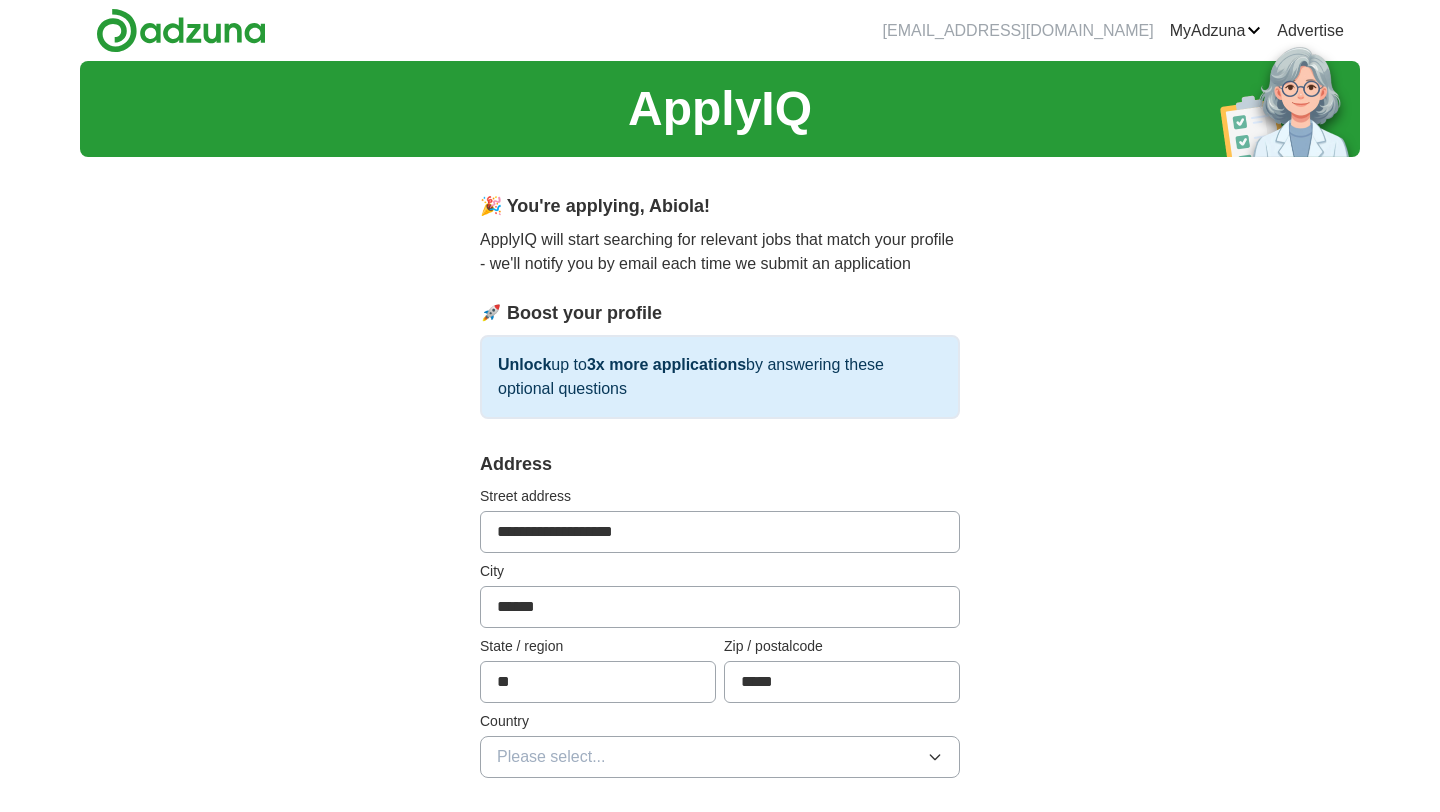 type on "*****" 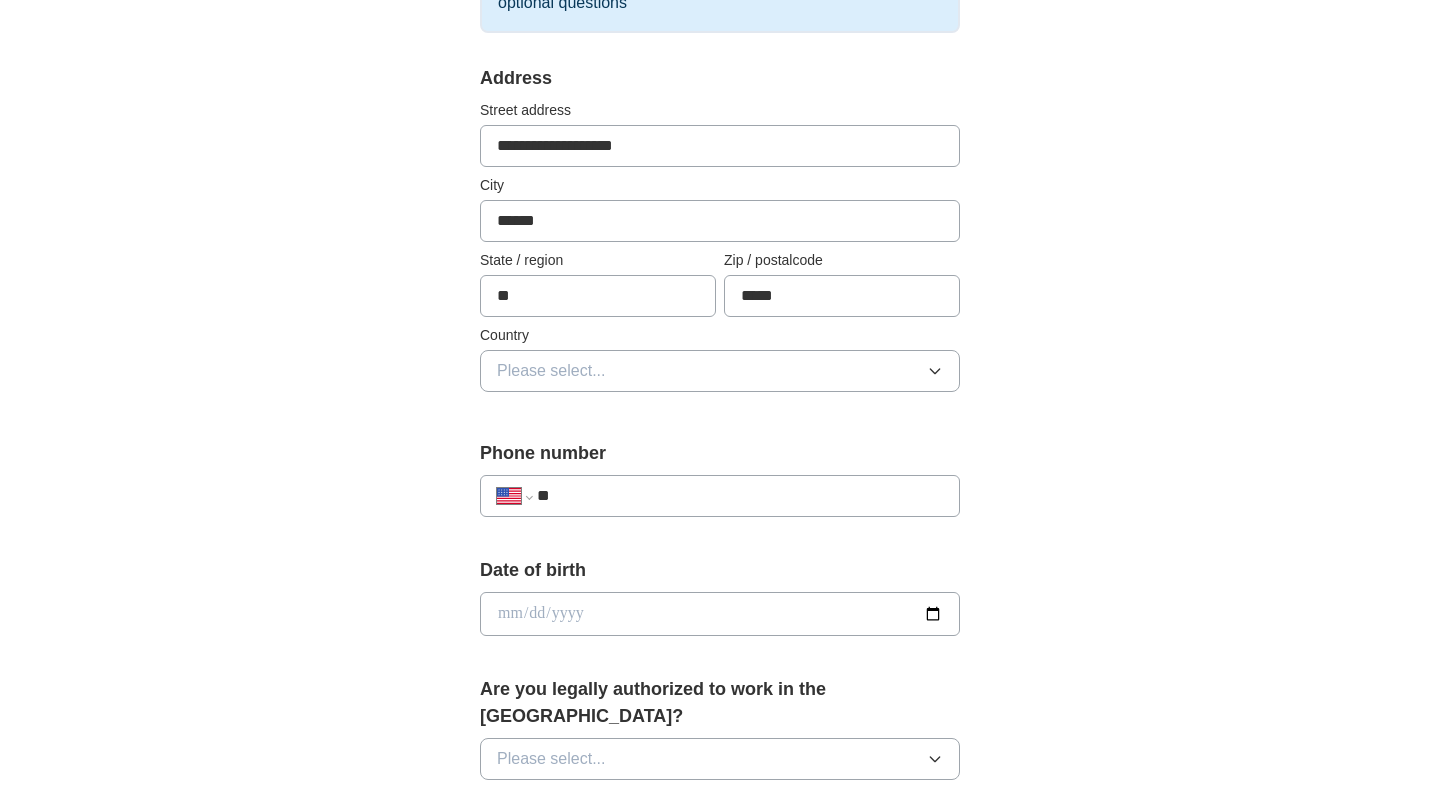 scroll, scrollTop: 471, scrollLeft: 0, axis: vertical 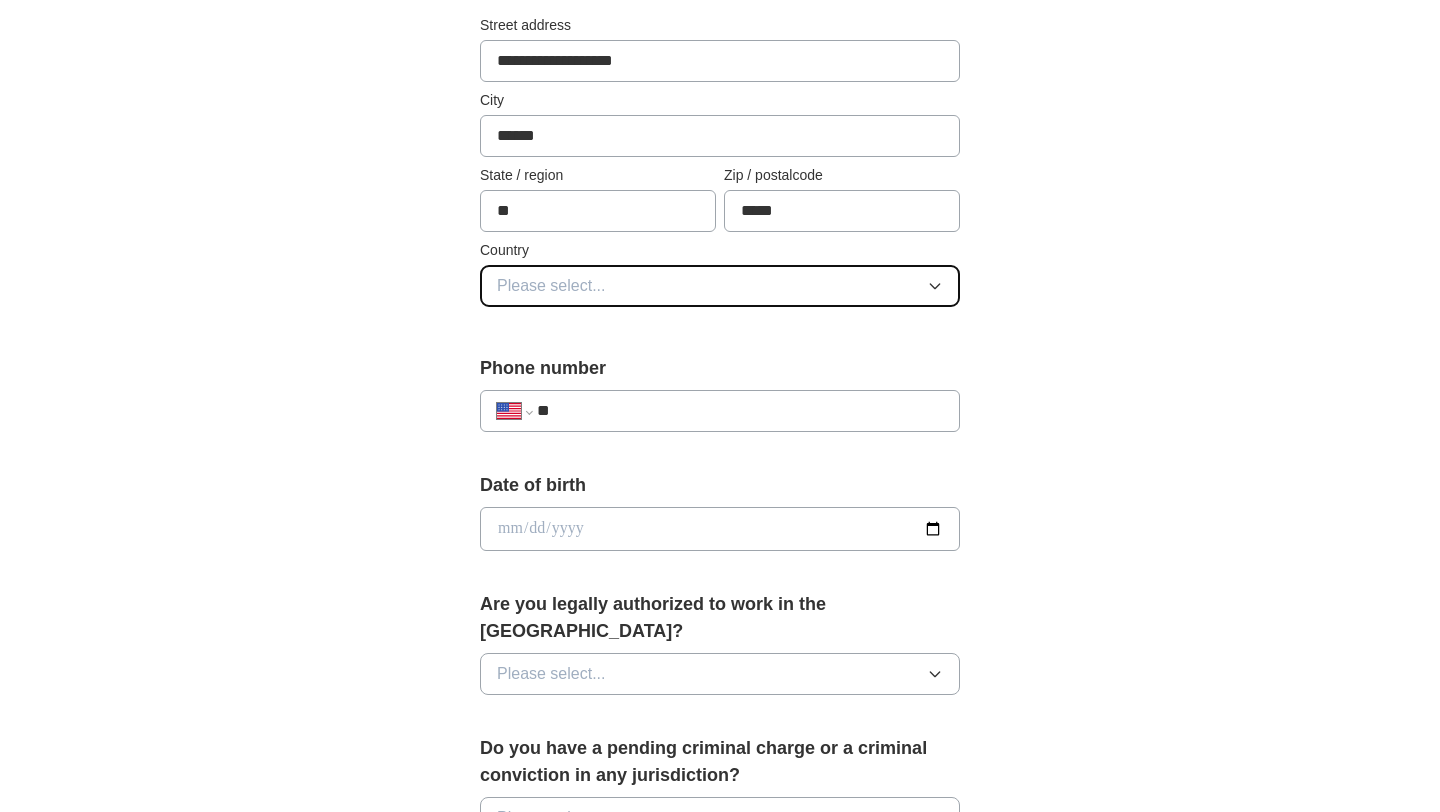 click on "Please select..." at bounding box center (720, 286) 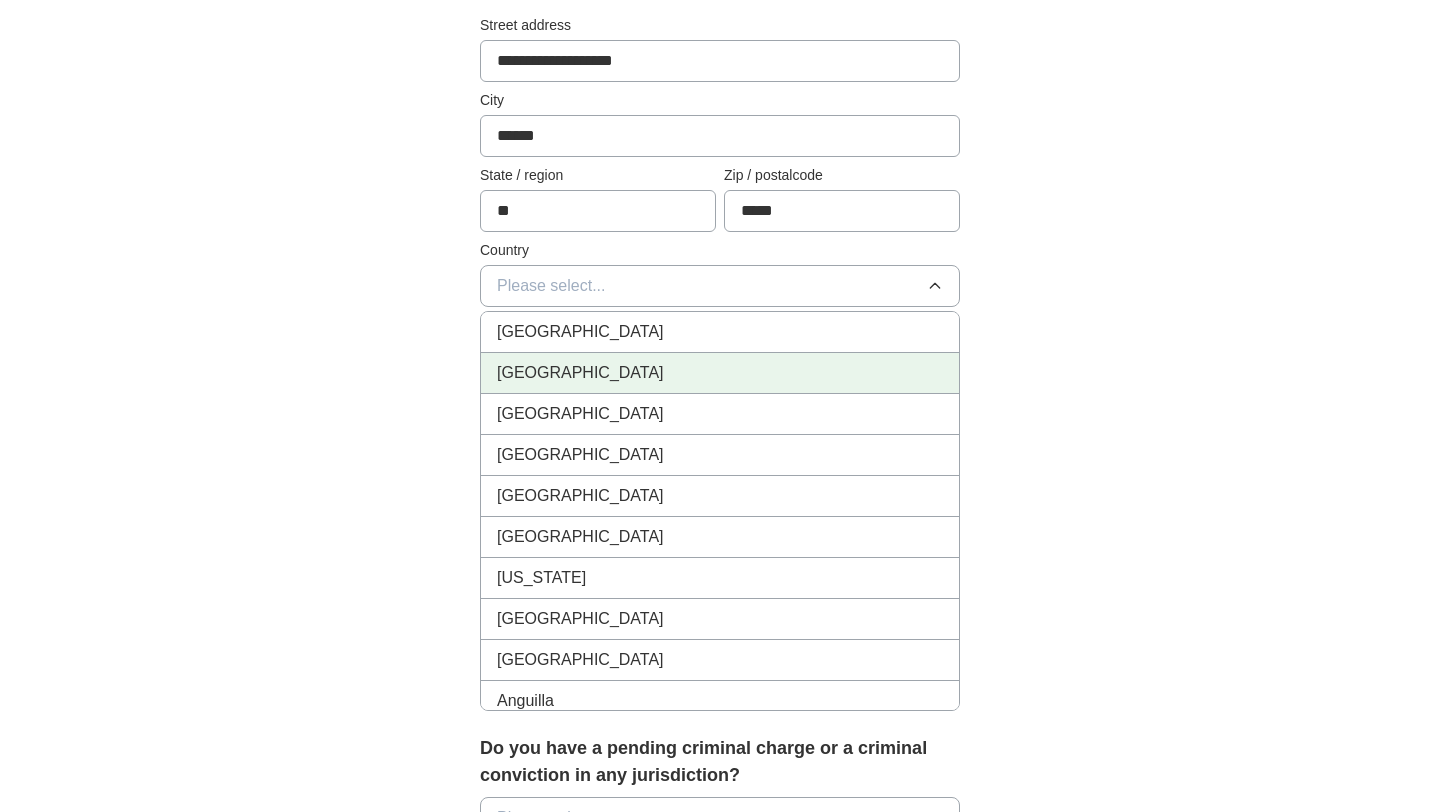 click on "[GEOGRAPHIC_DATA]" at bounding box center [720, 373] 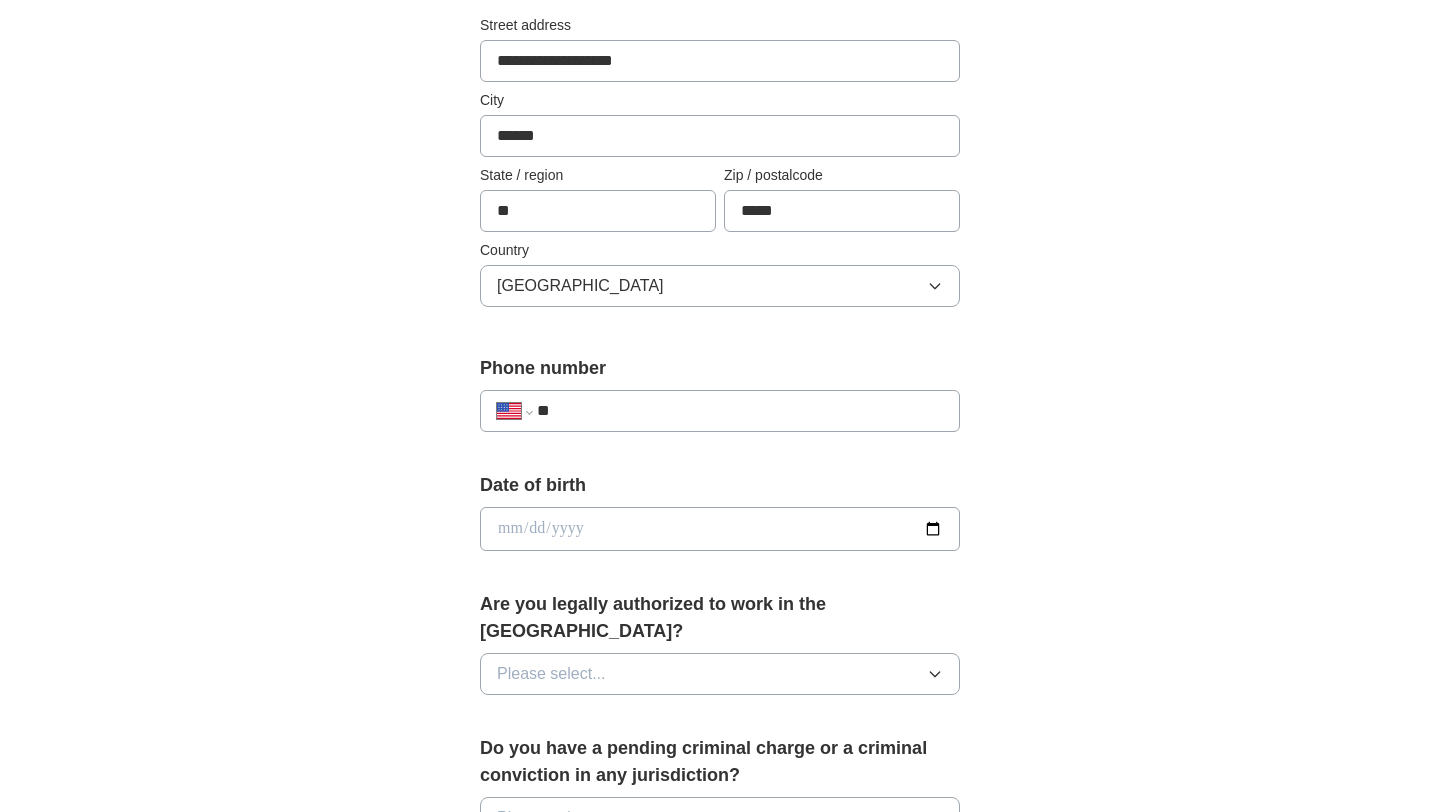 click on "**********" at bounding box center [720, 498] 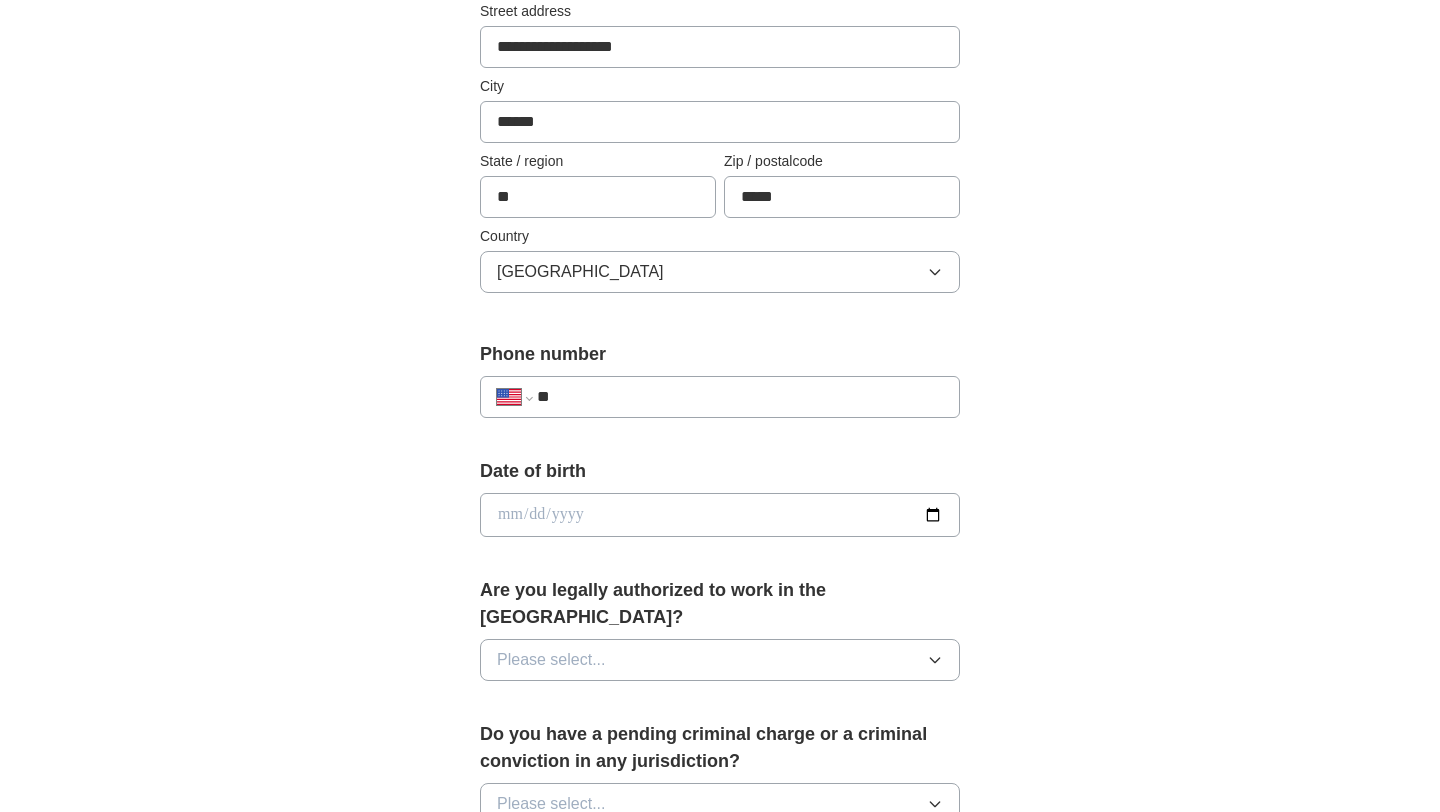 click on "**" at bounding box center (740, 397) 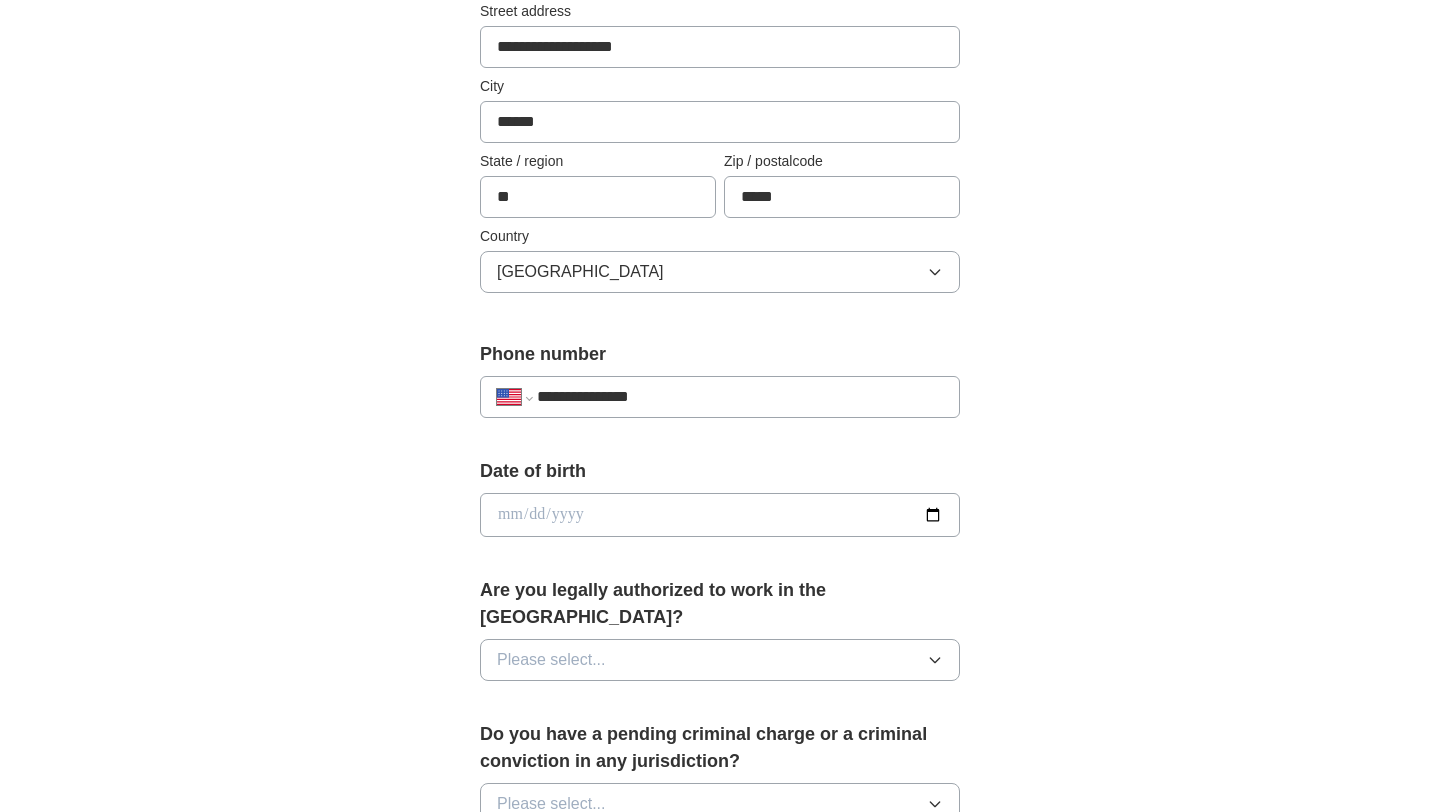 type on "**********" 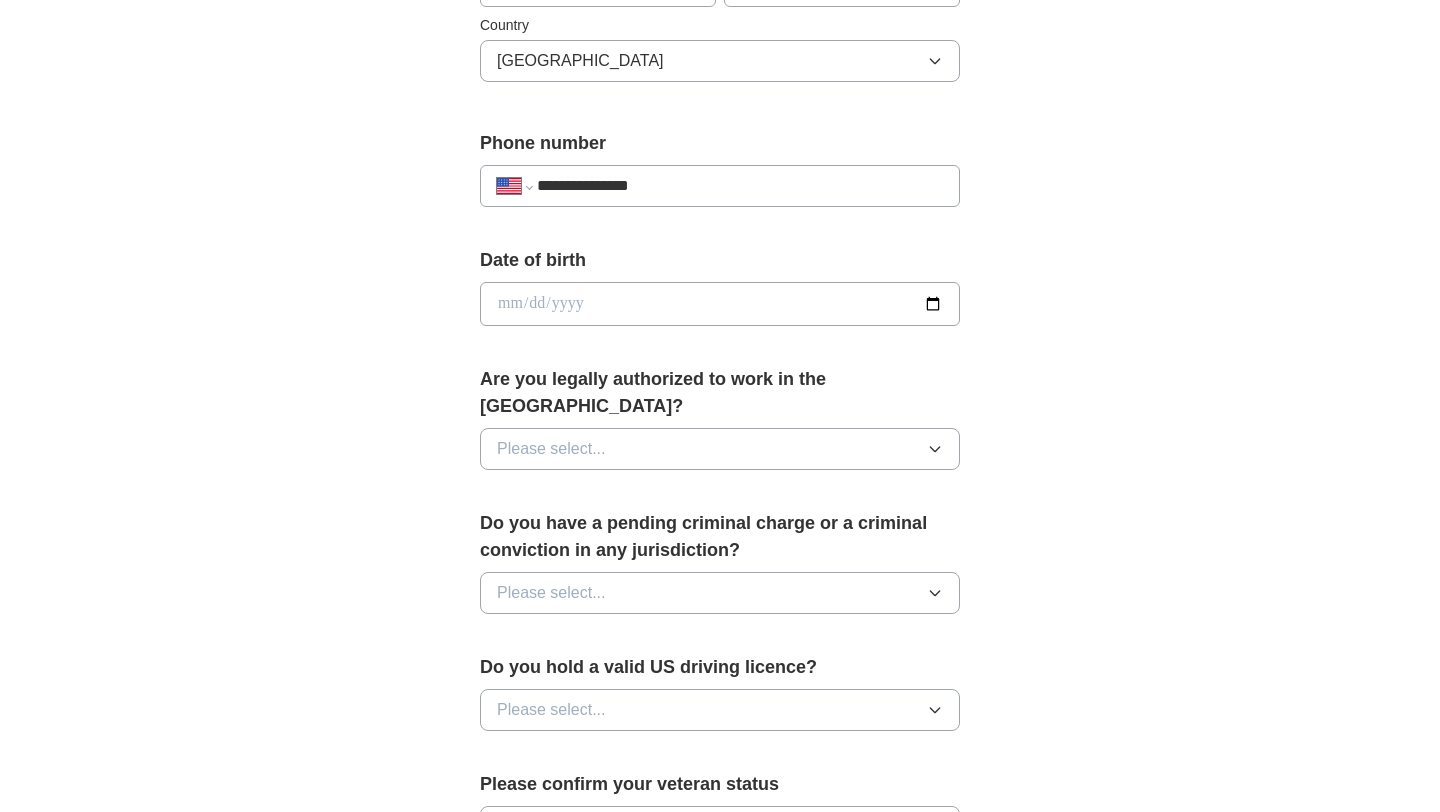 scroll, scrollTop: 825, scrollLeft: 0, axis: vertical 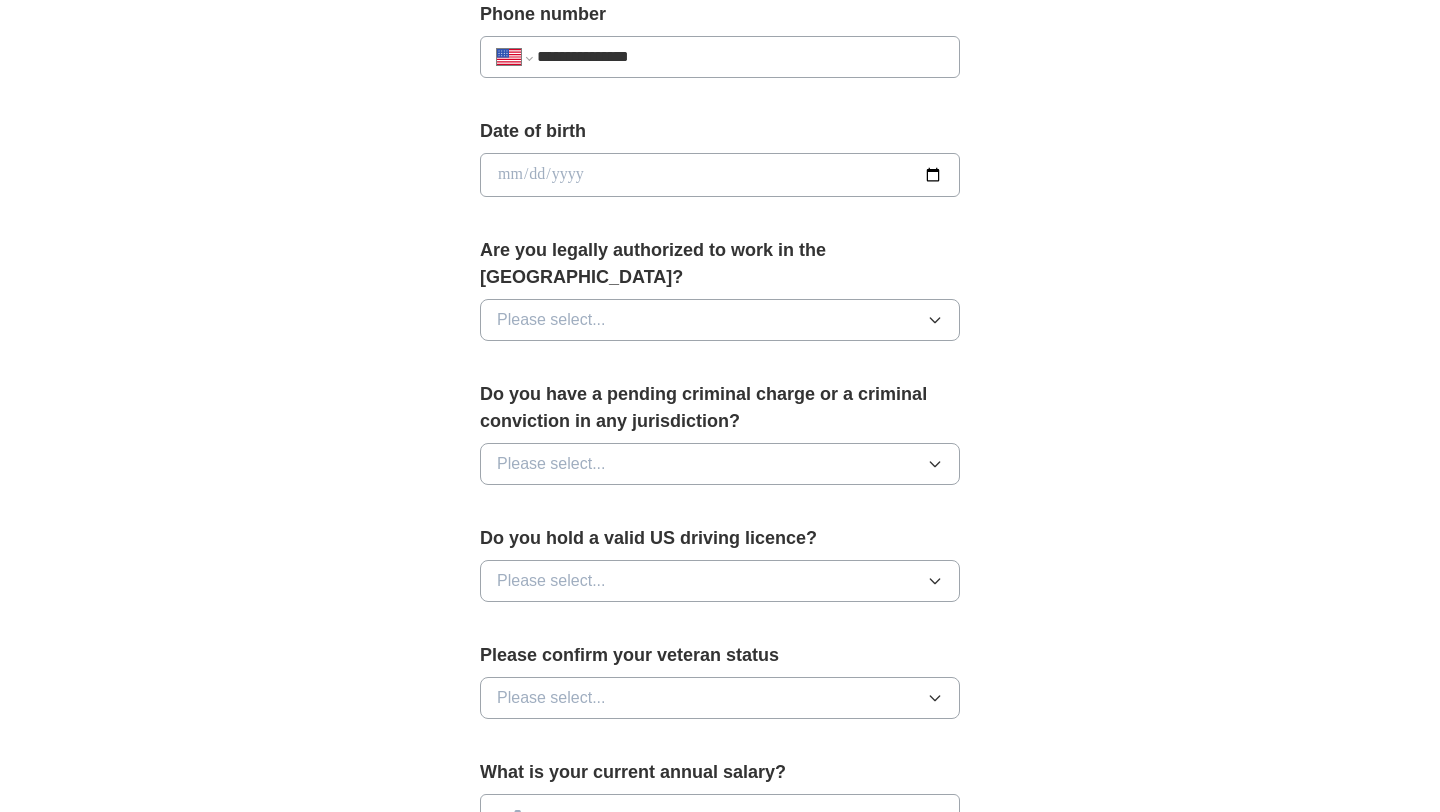 click at bounding box center [720, 175] 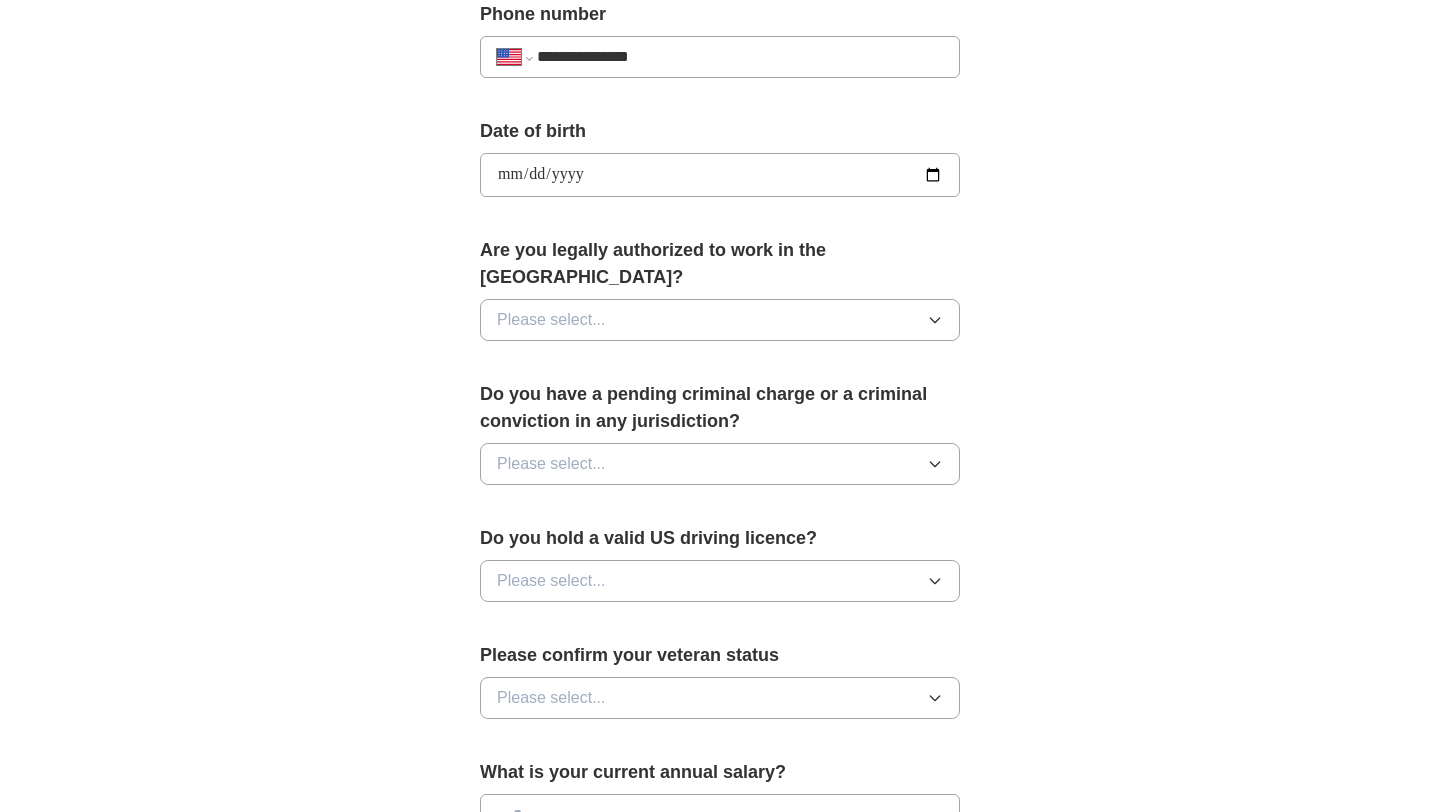 type on "**********" 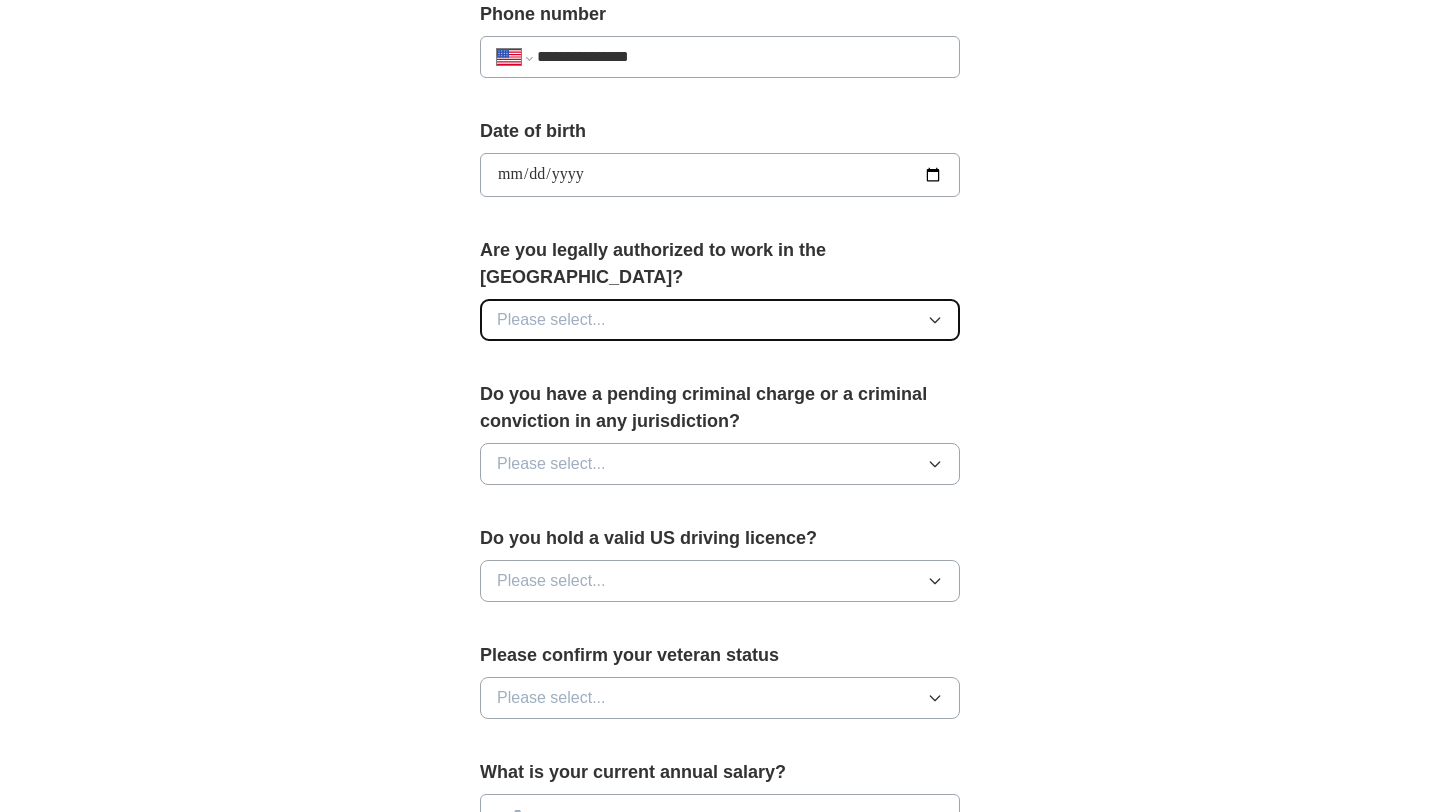 click on "Please select..." at bounding box center (551, 320) 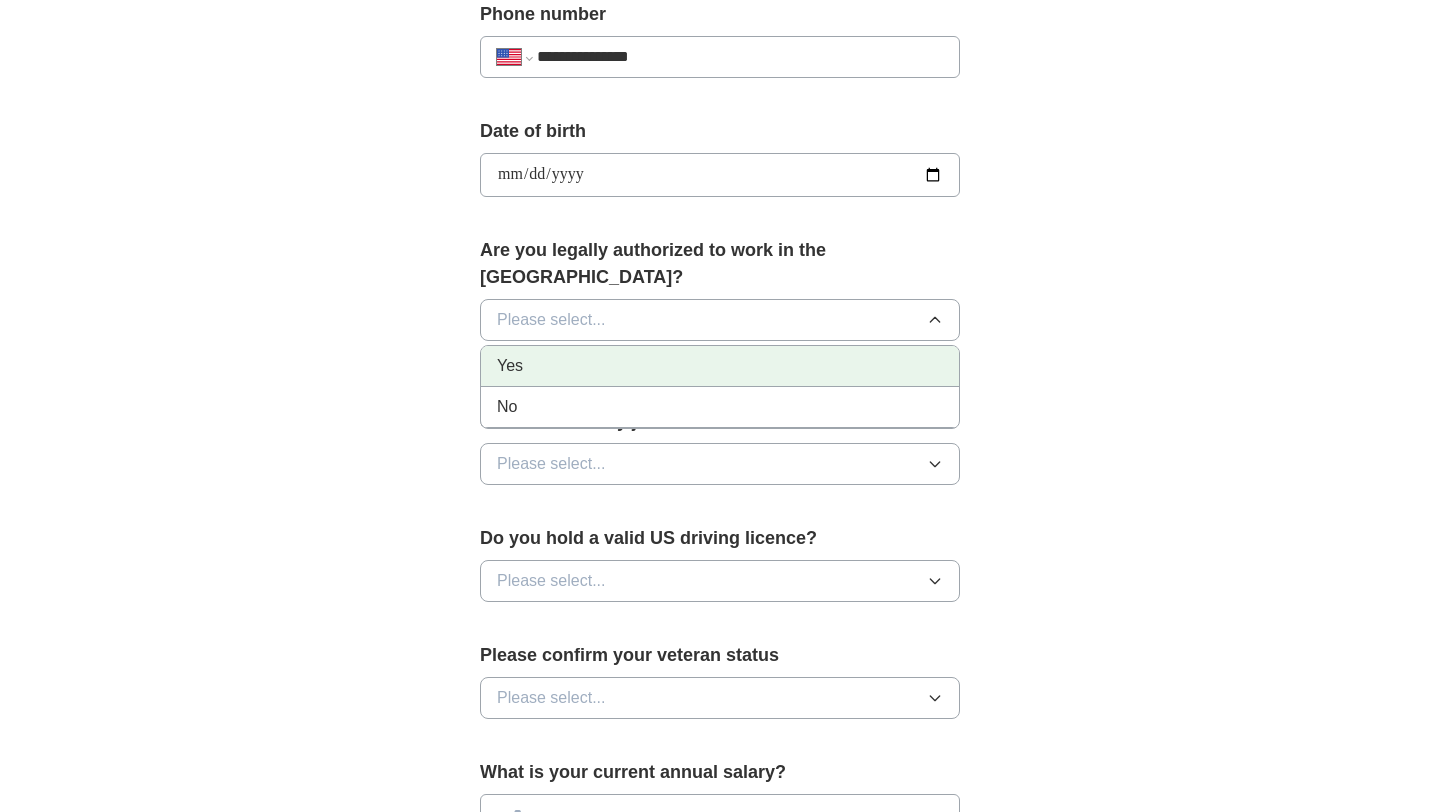 click on "Yes" at bounding box center [720, 366] 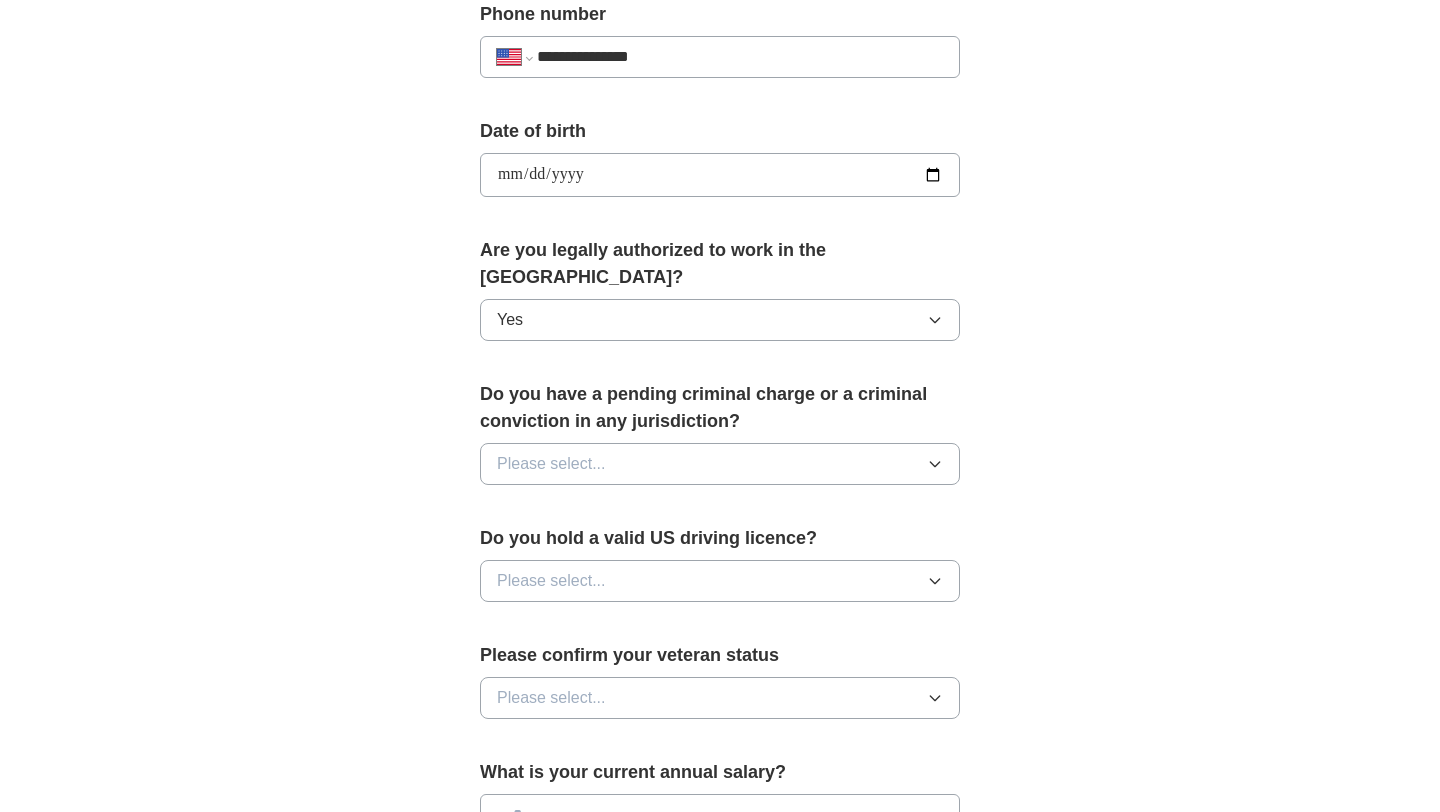 click on "**********" at bounding box center [720, 144] 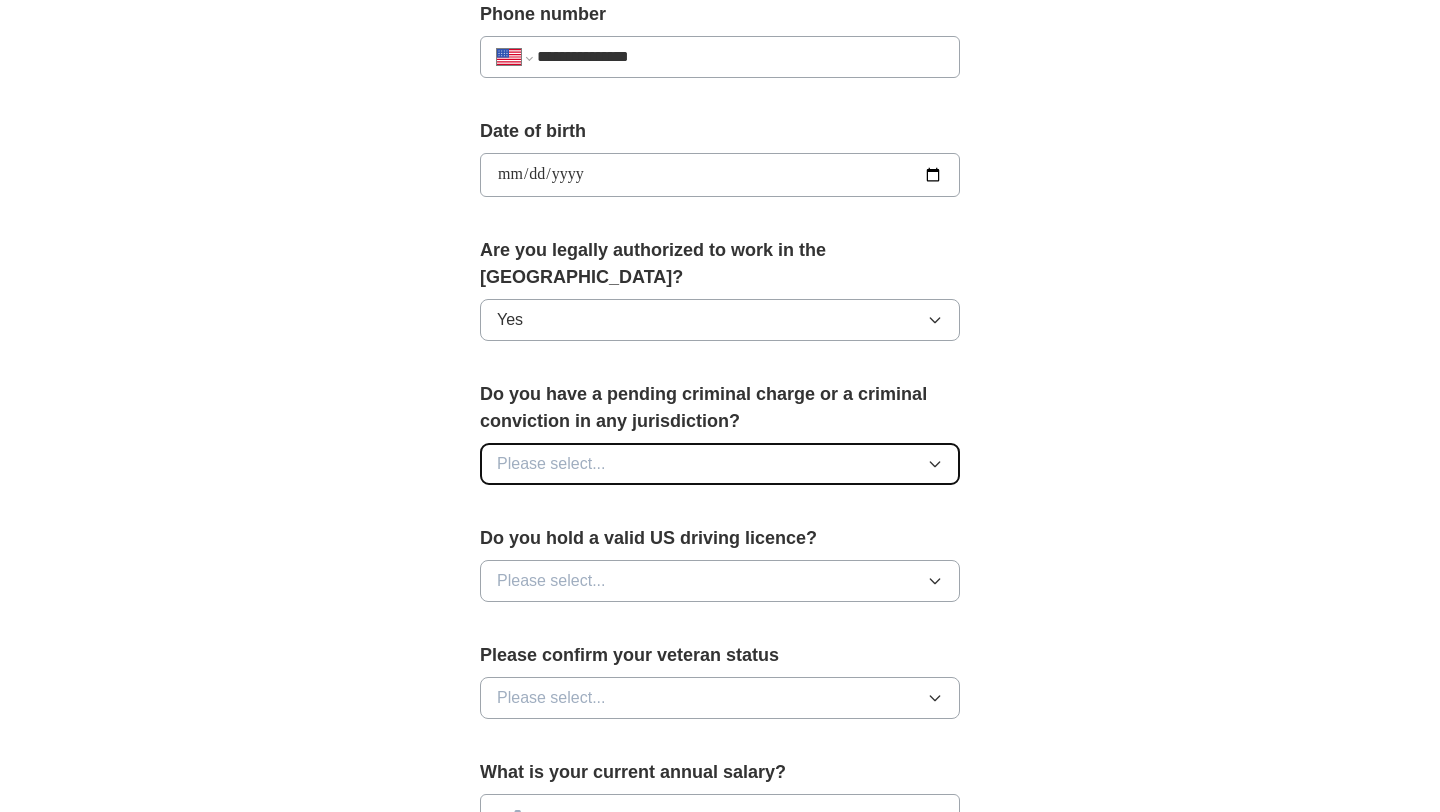 click on "Please select..." at bounding box center (720, 464) 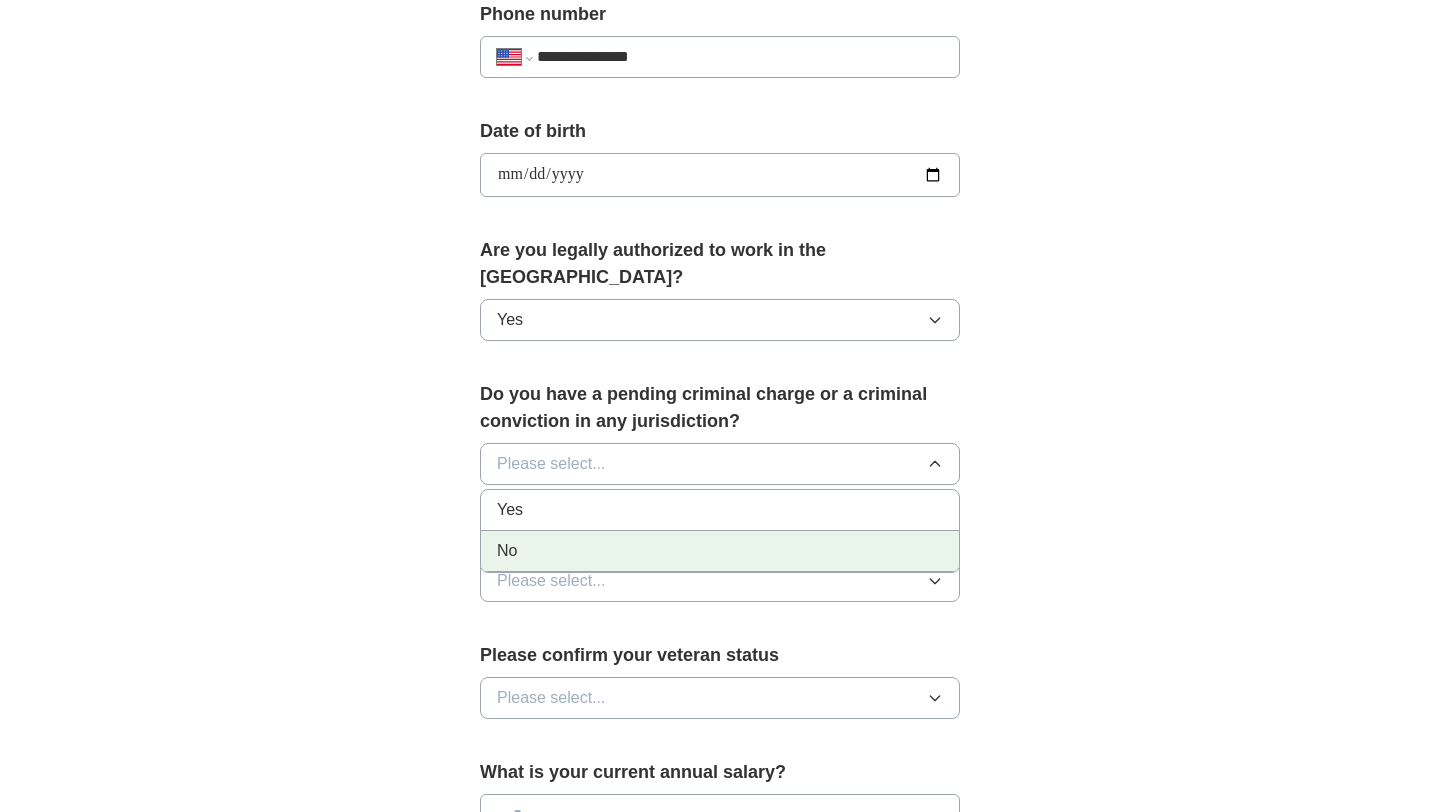 click on "No" at bounding box center (720, 551) 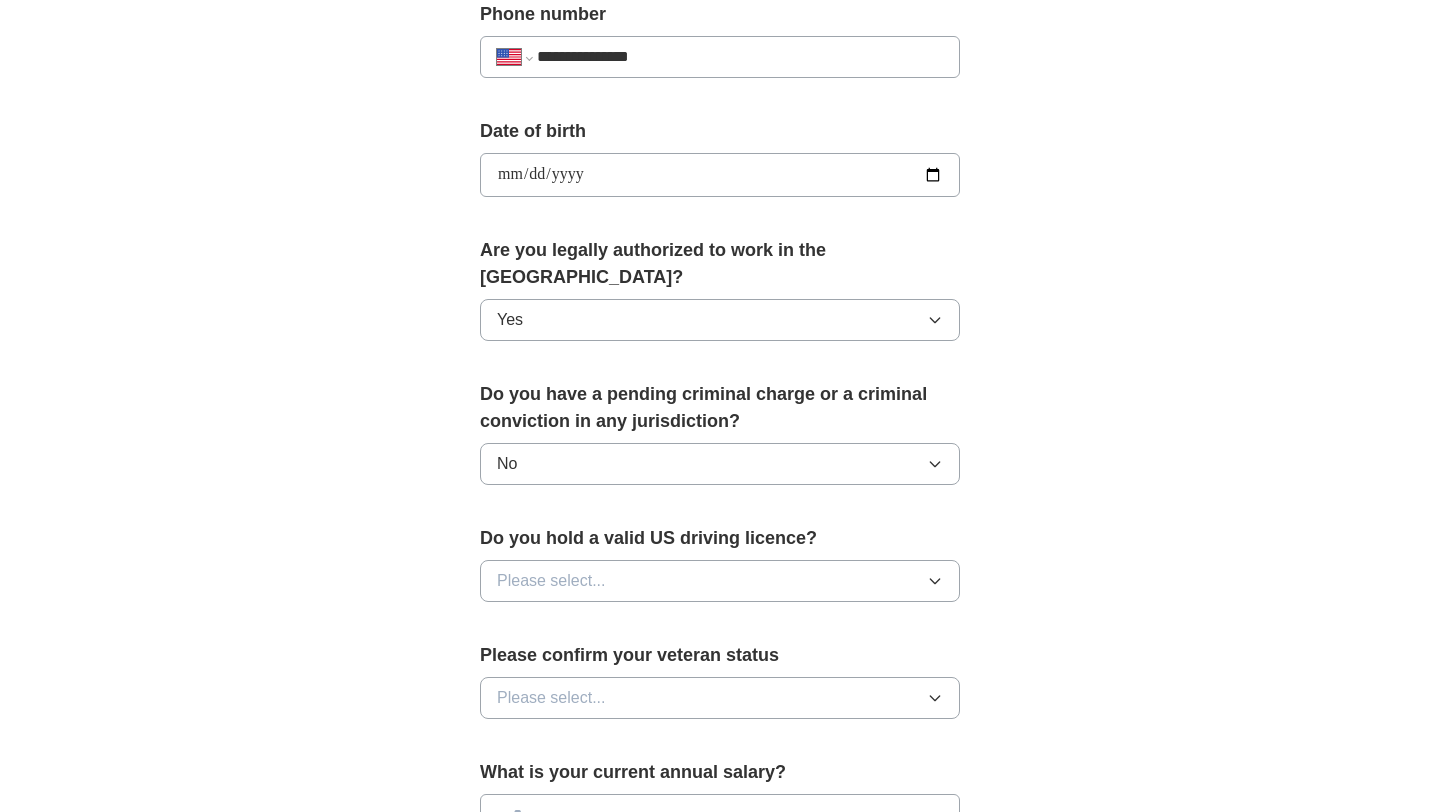 click on "**********" at bounding box center (720, 144) 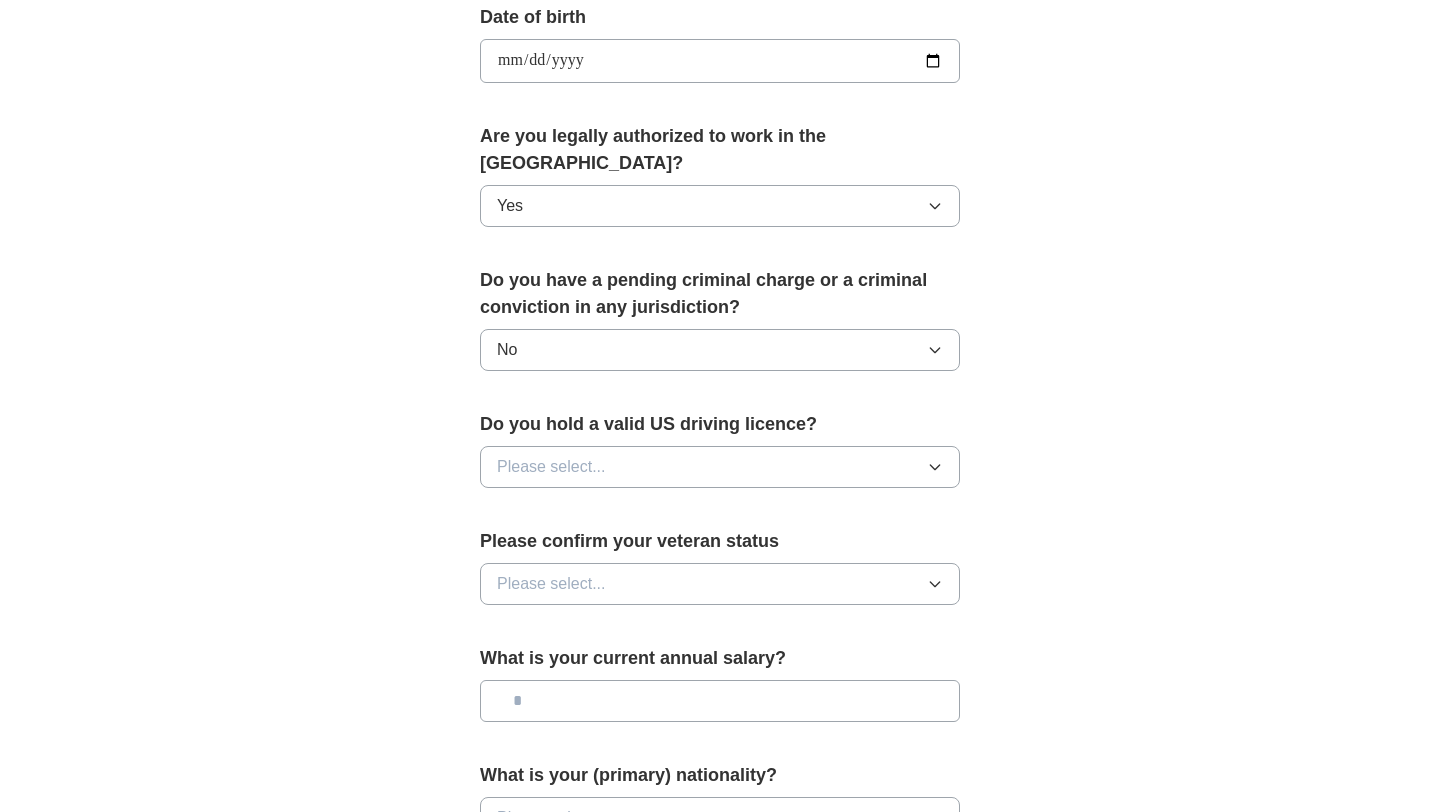 scroll, scrollTop: 1051, scrollLeft: 0, axis: vertical 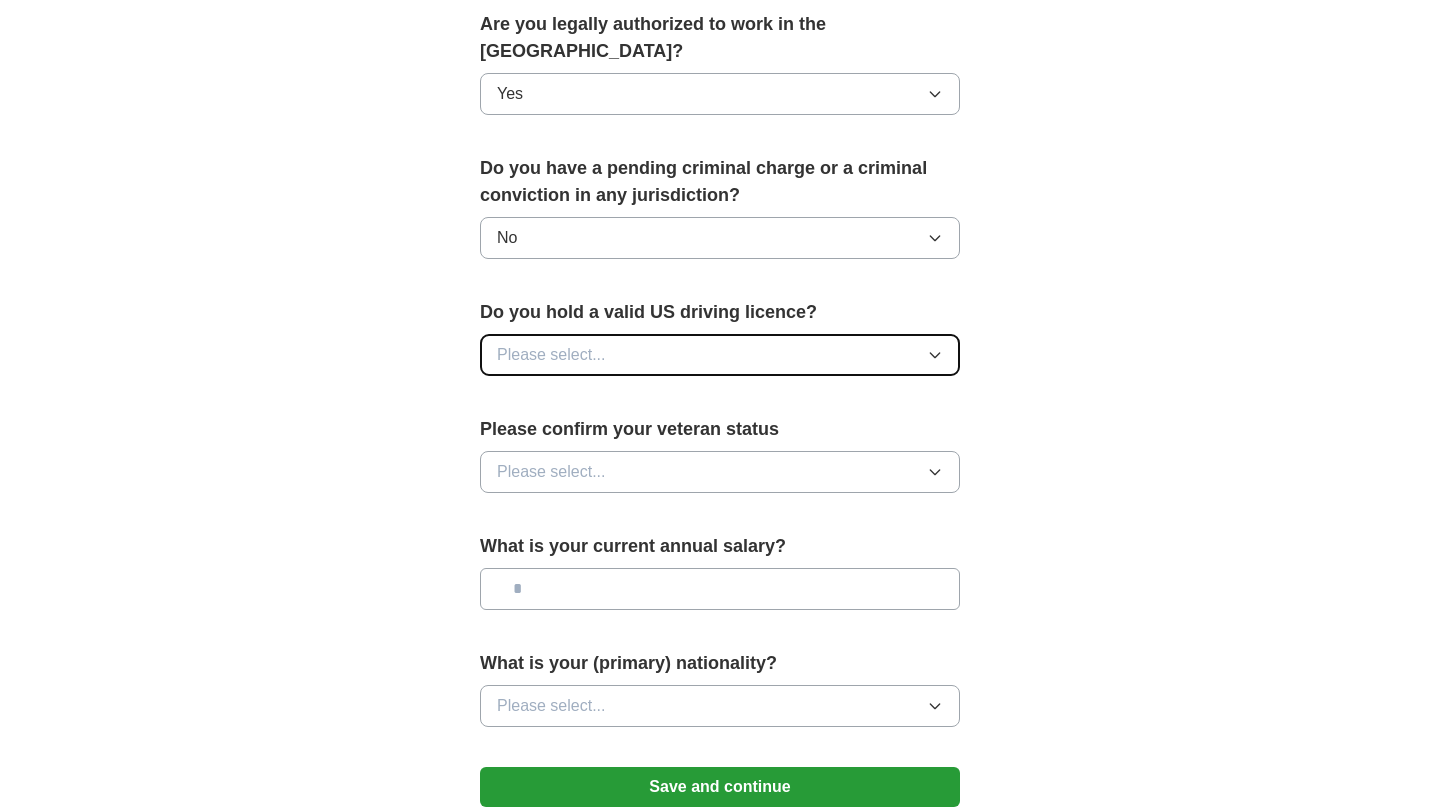 click on "Please select..." at bounding box center [720, 355] 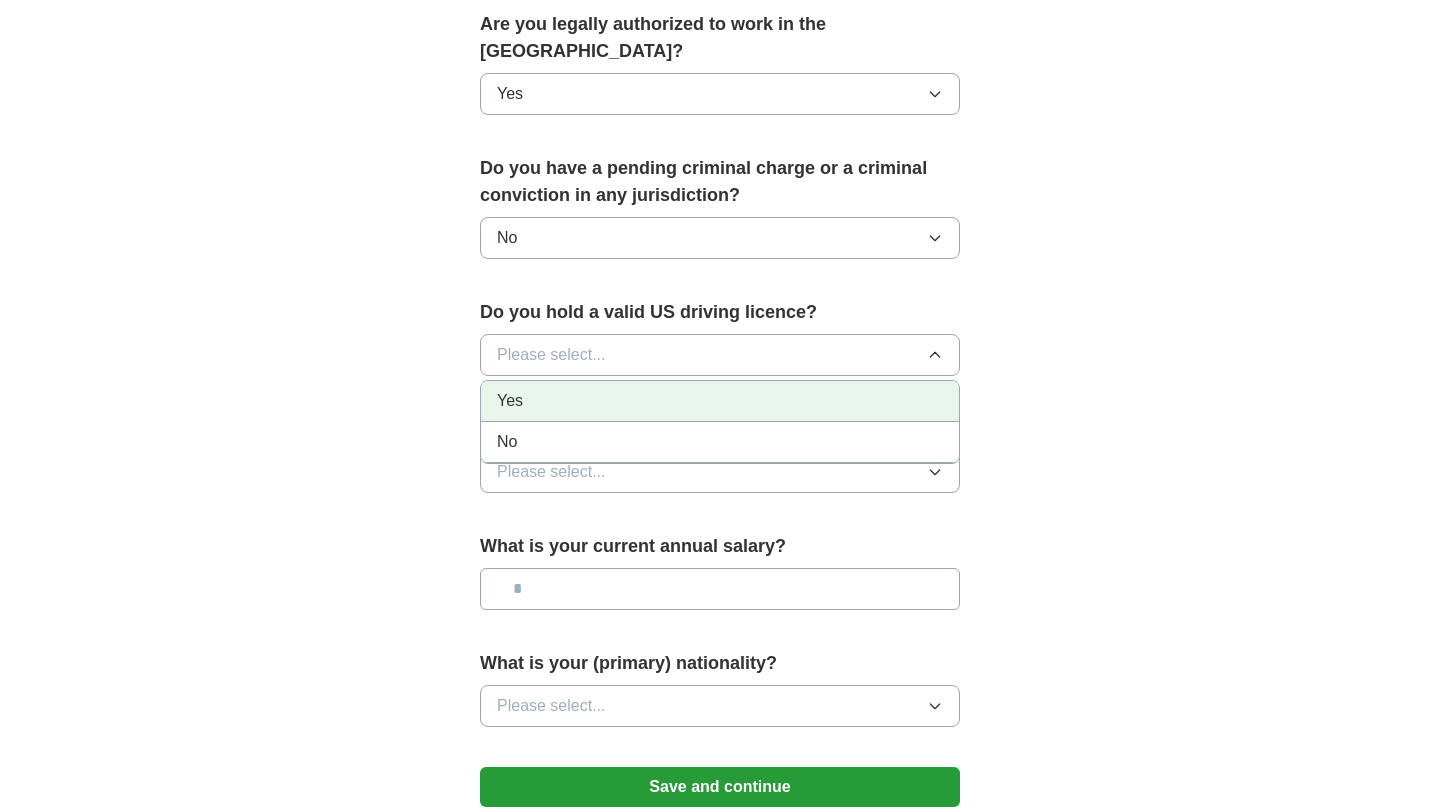 click on "Yes" at bounding box center (720, 401) 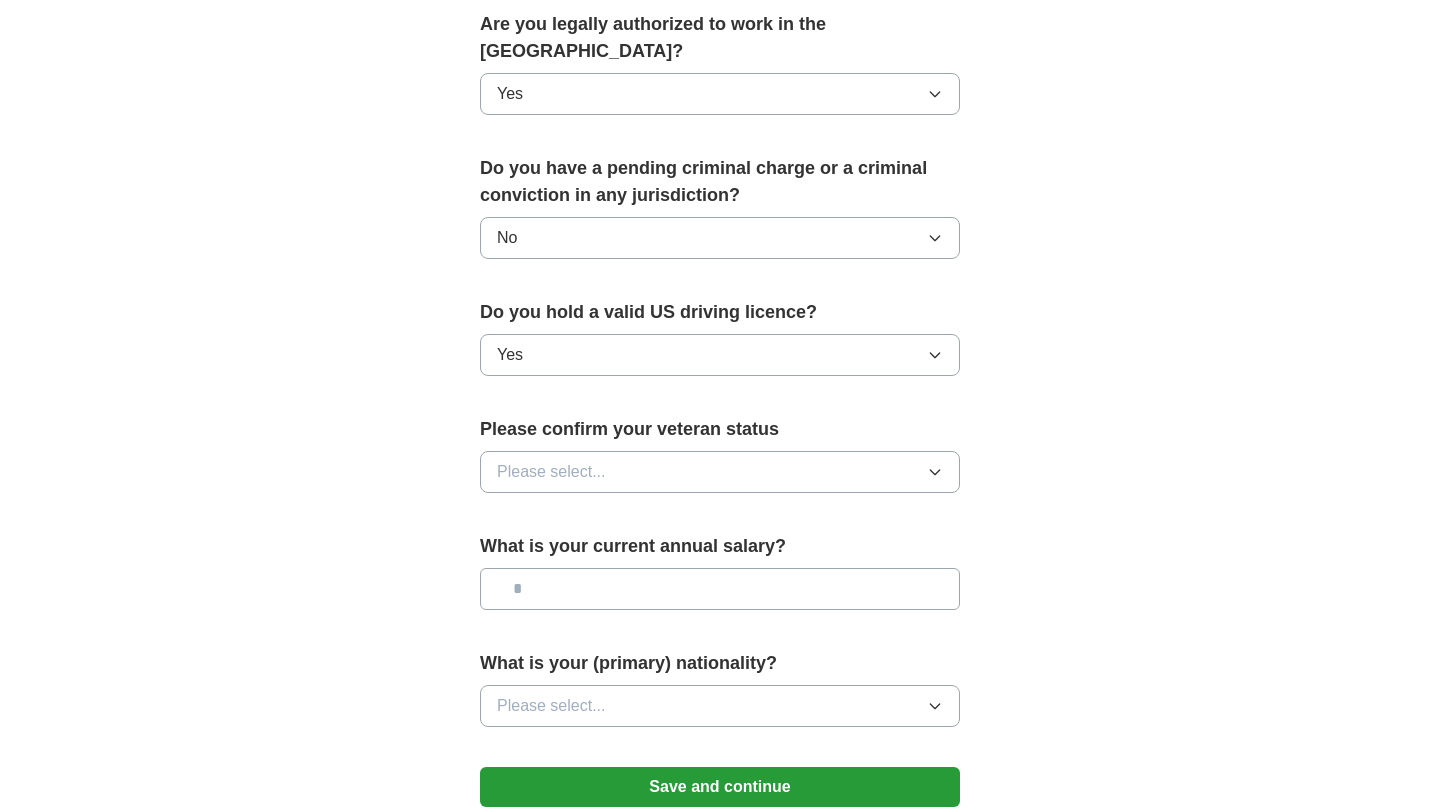 click on "**********" at bounding box center (720, -82) 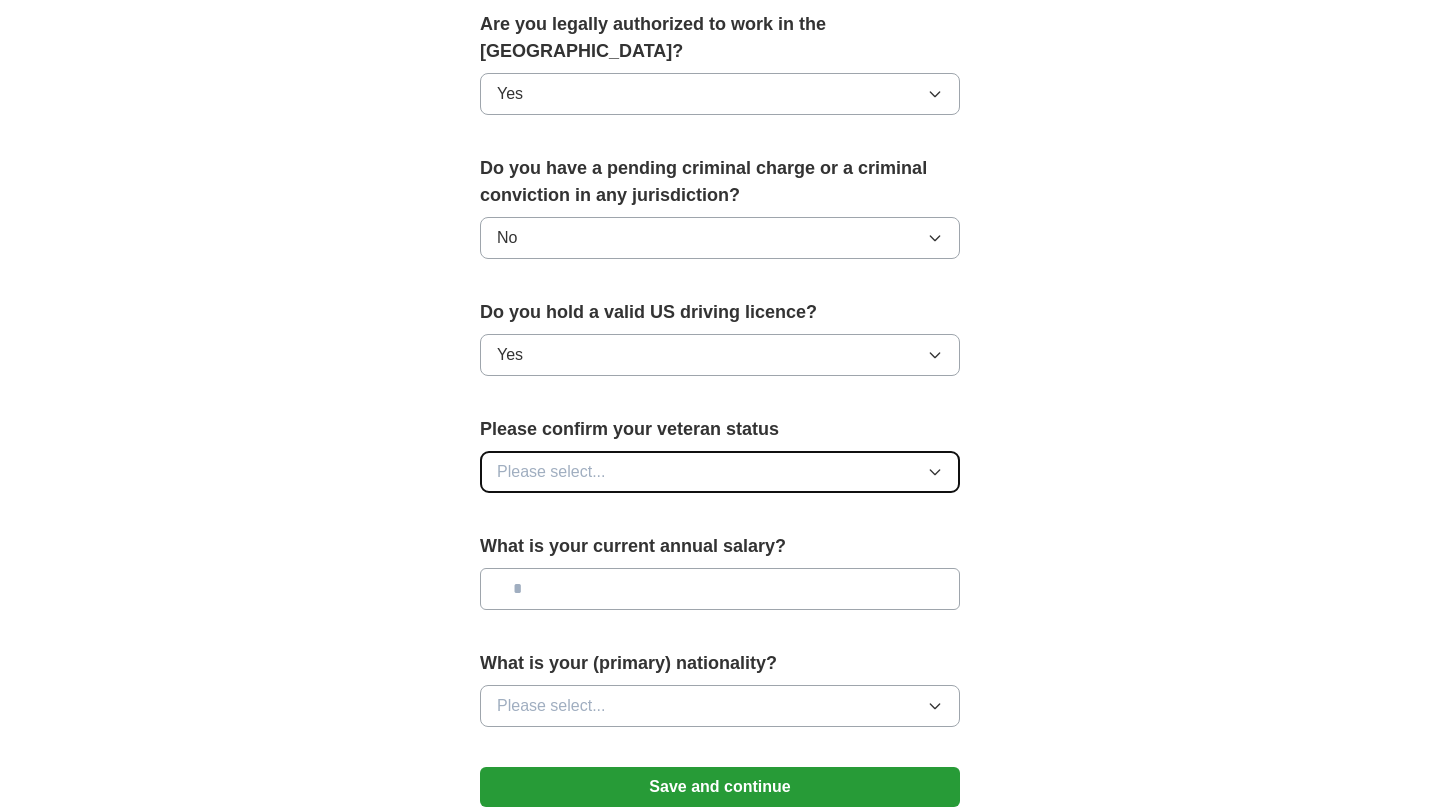 click on "Please select..." at bounding box center (720, 472) 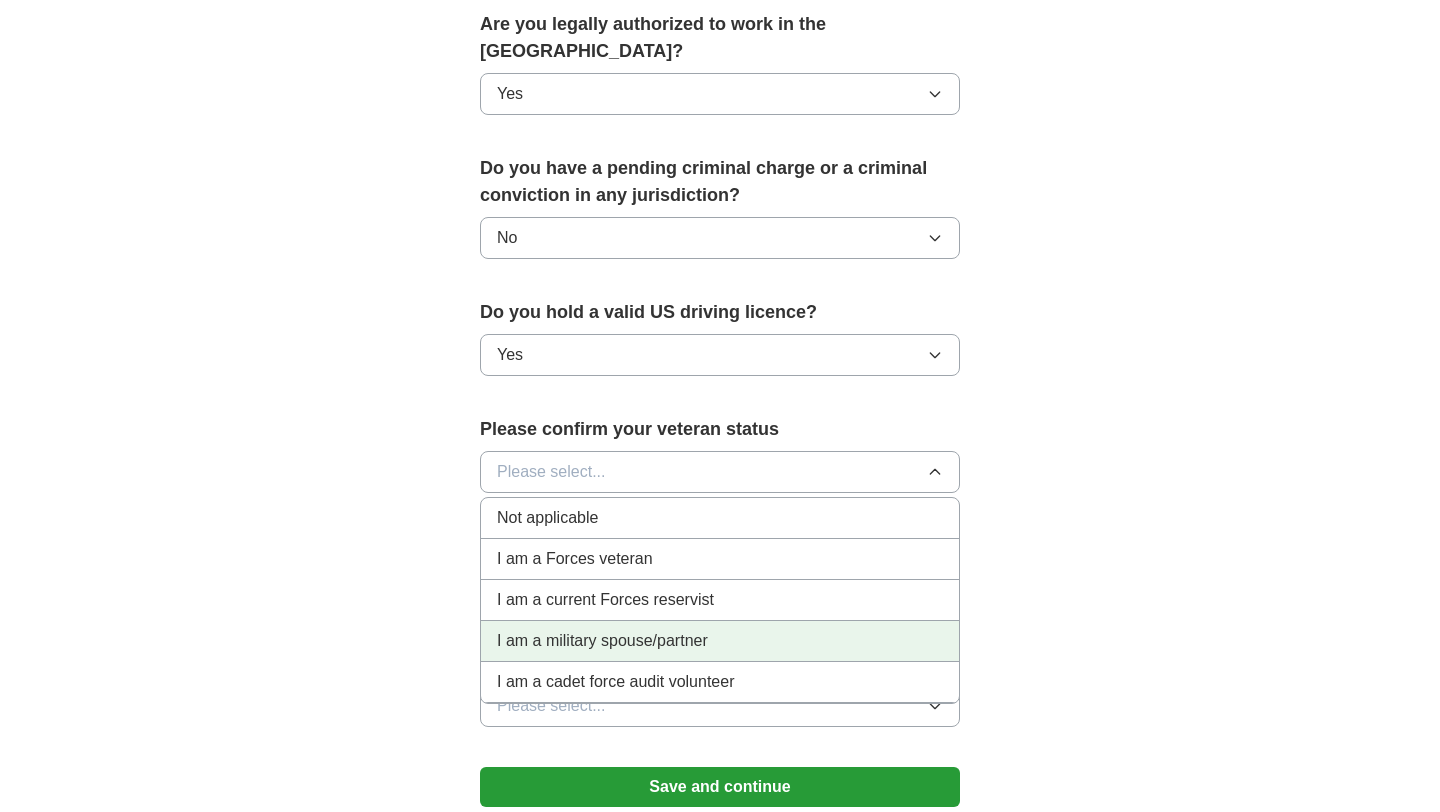 click on "I am a military spouse/partner" at bounding box center (602, 641) 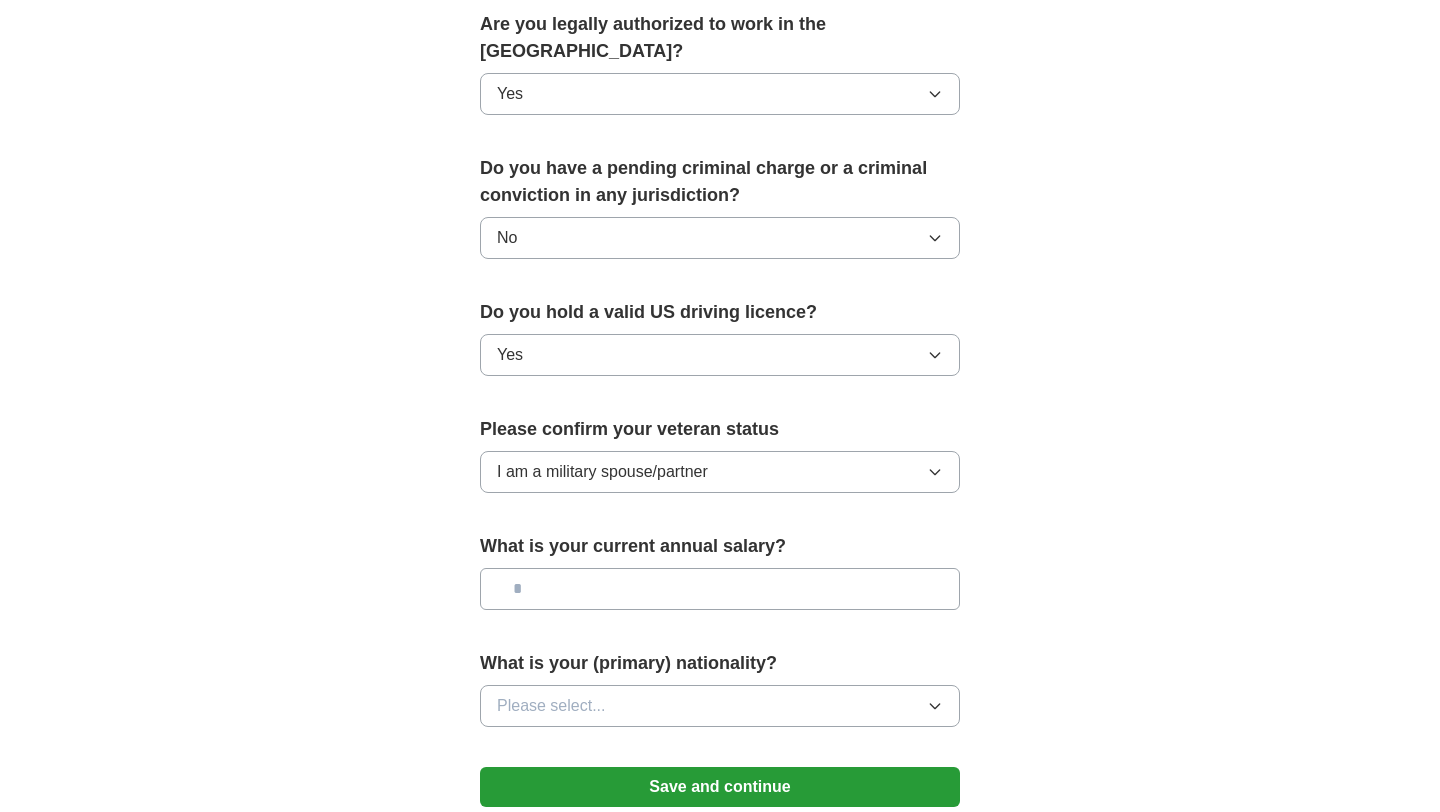 click on "**********" at bounding box center [720, -82] 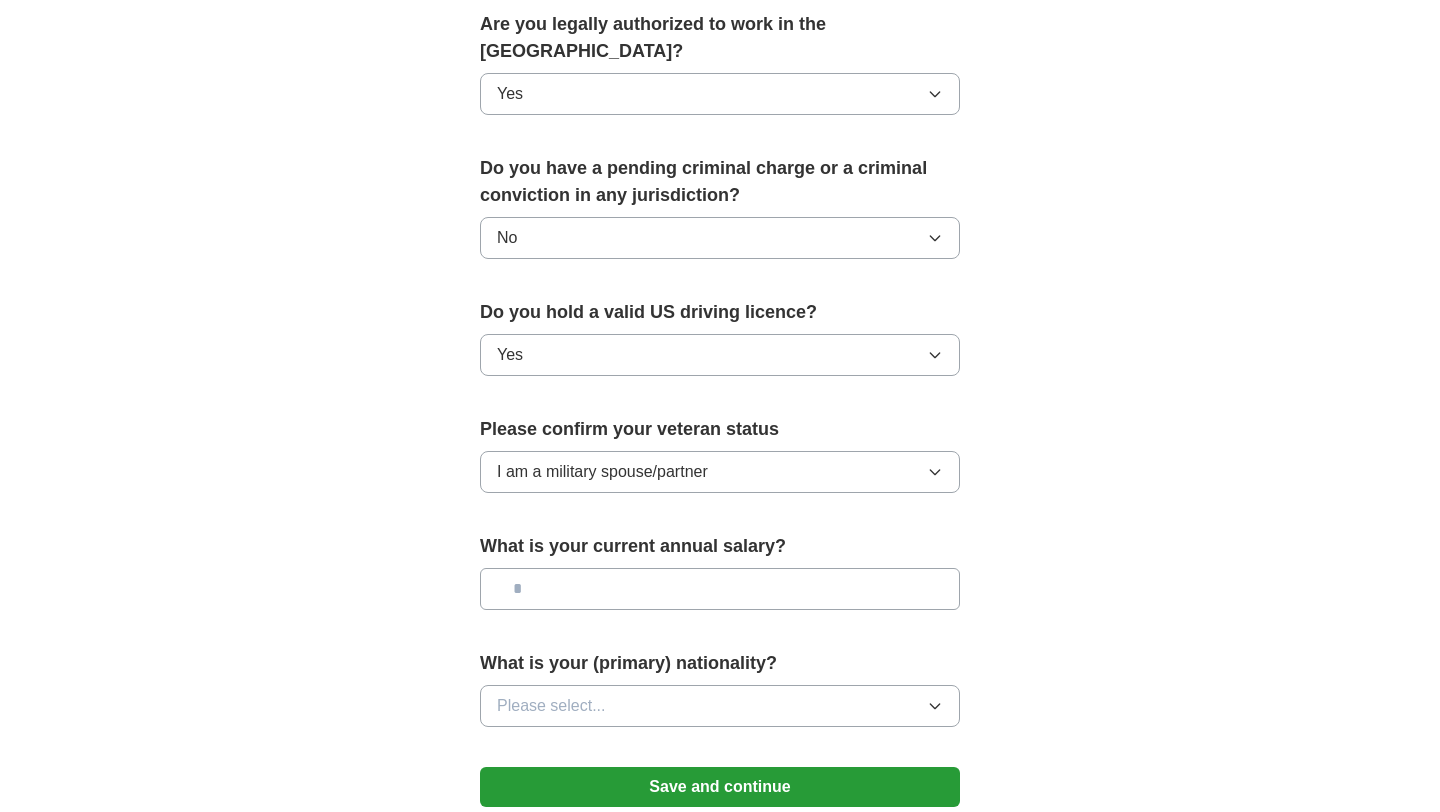 click at bounding box center (720, 589) 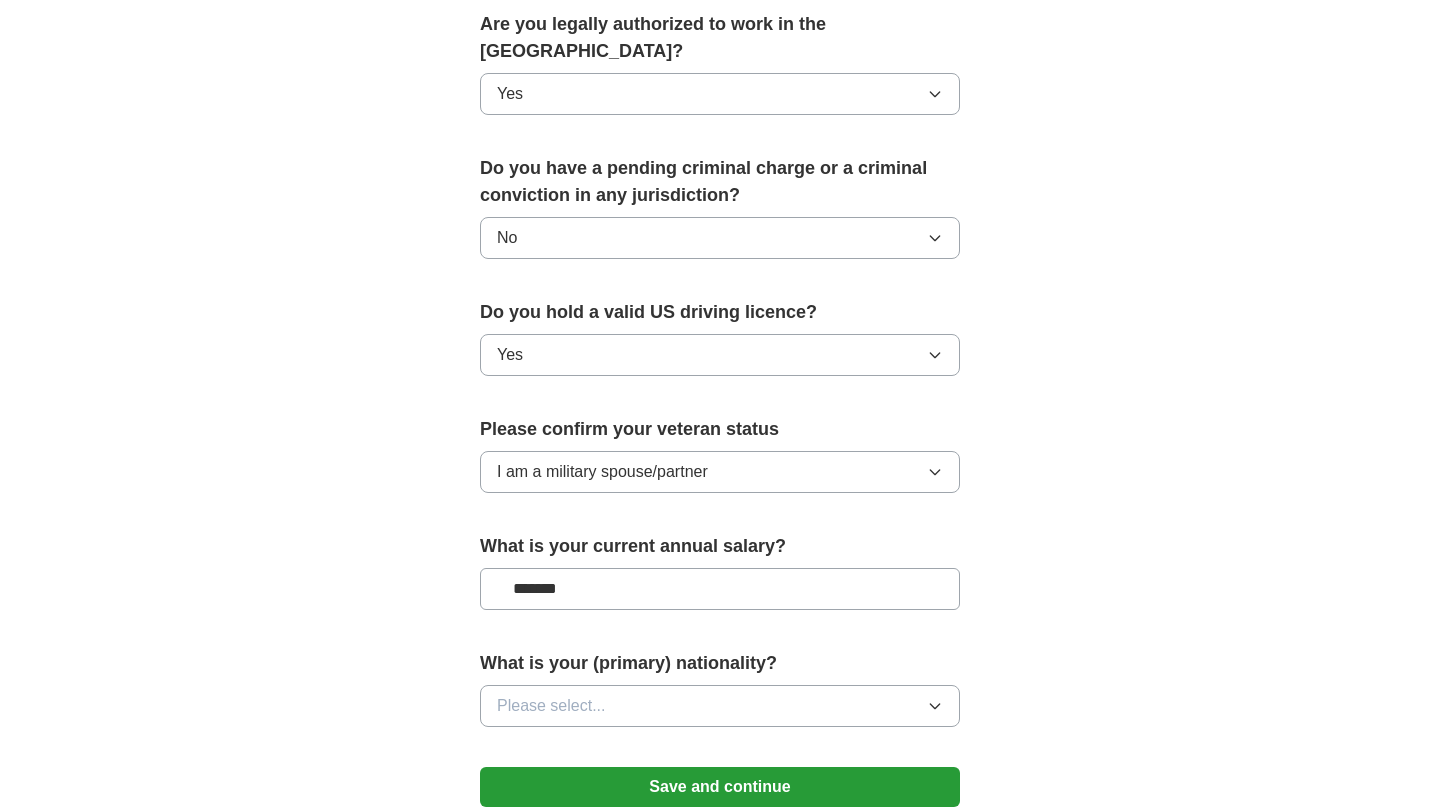 type on "*******" 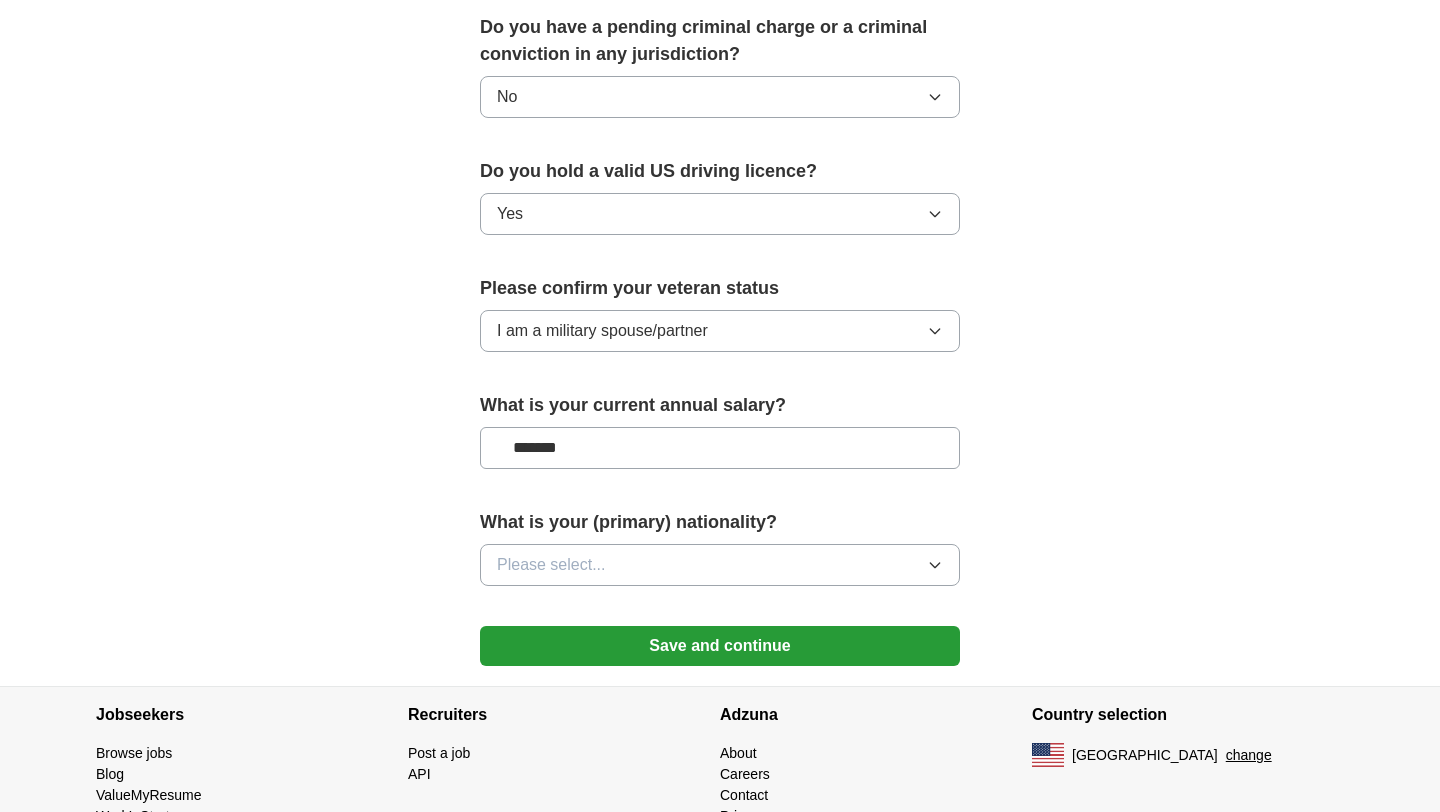 scroll, scrollTop: 1241, scrollLeft: 0, axis: vertical 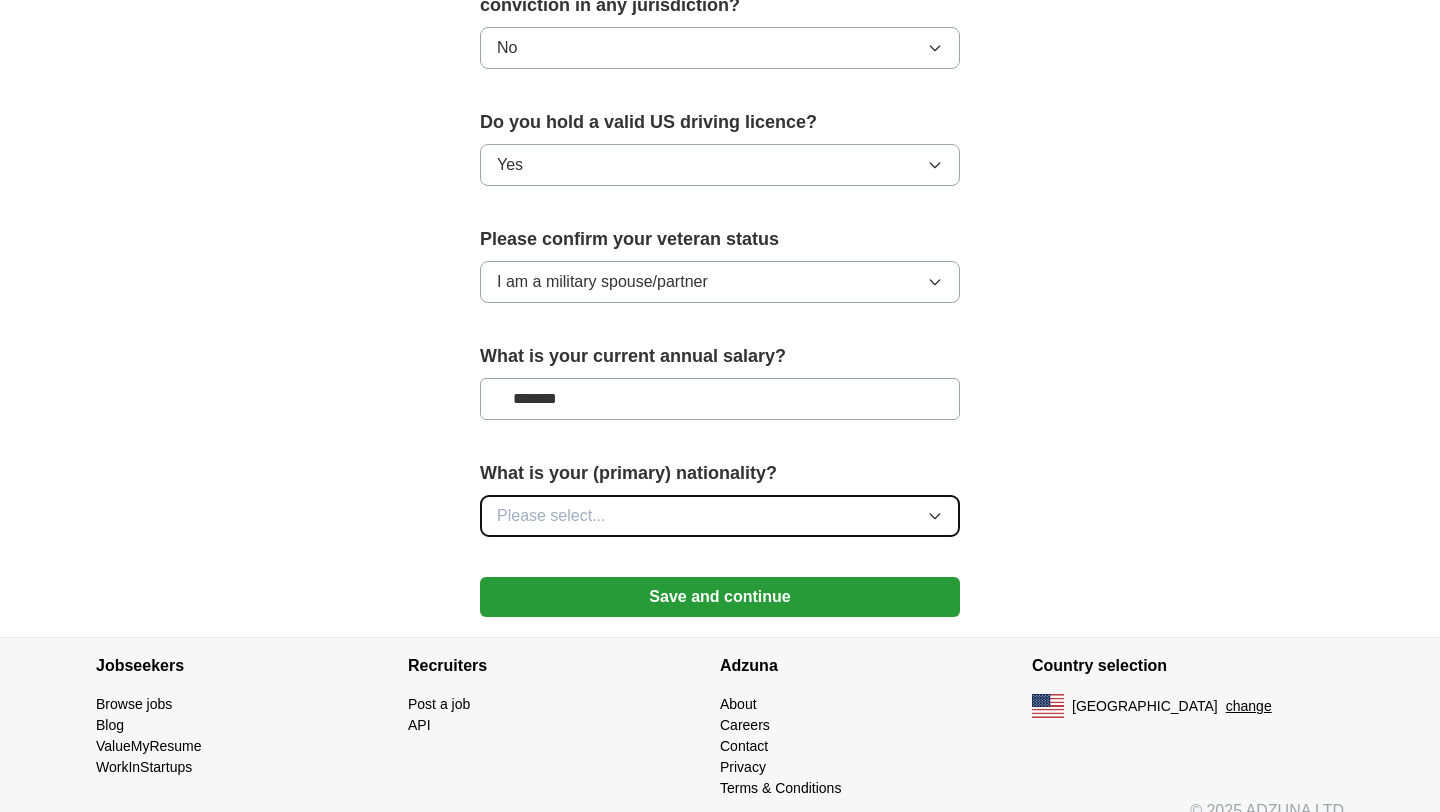 click on "Please select..." at bounding box center [551, 516] 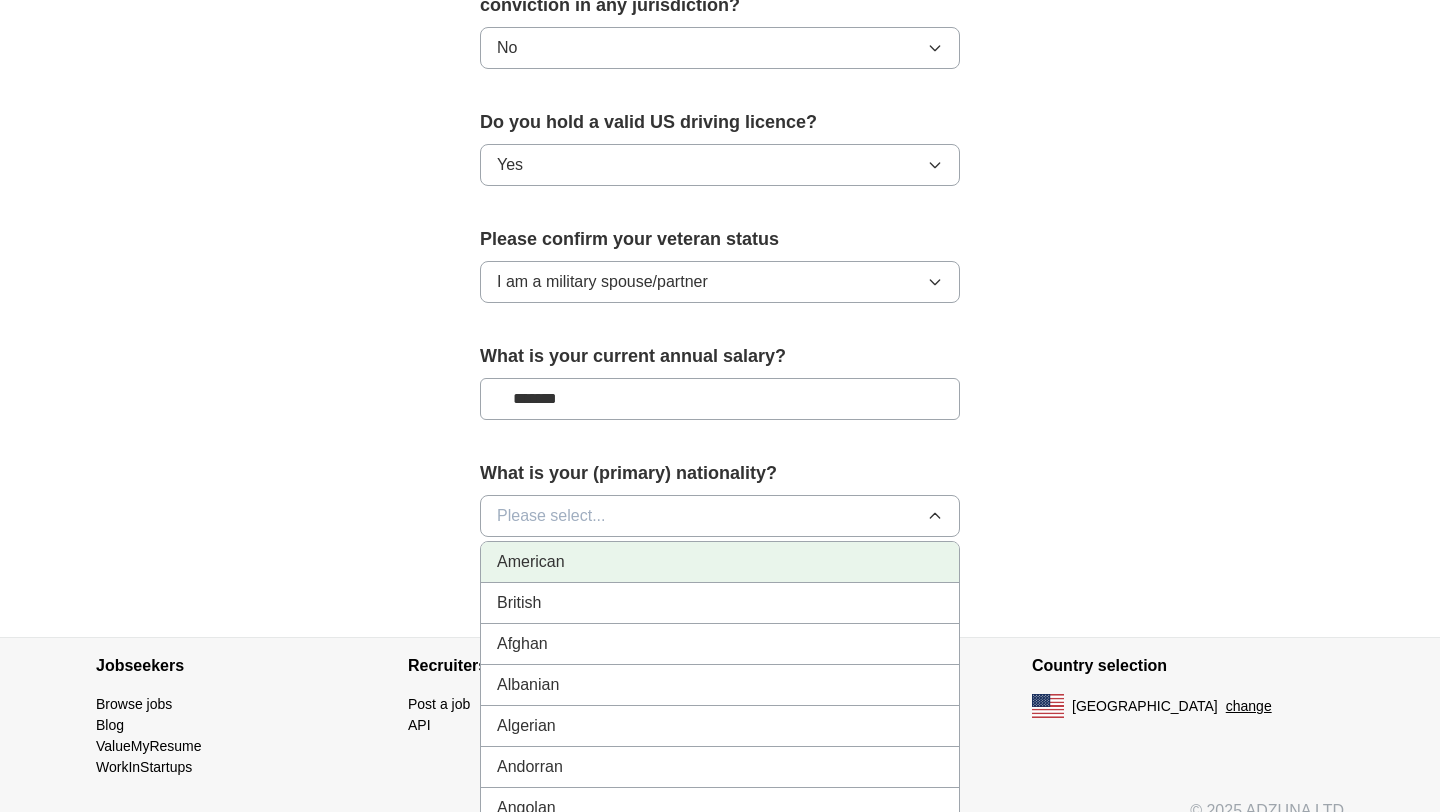 click on "American" at bounding box center (531, 562) 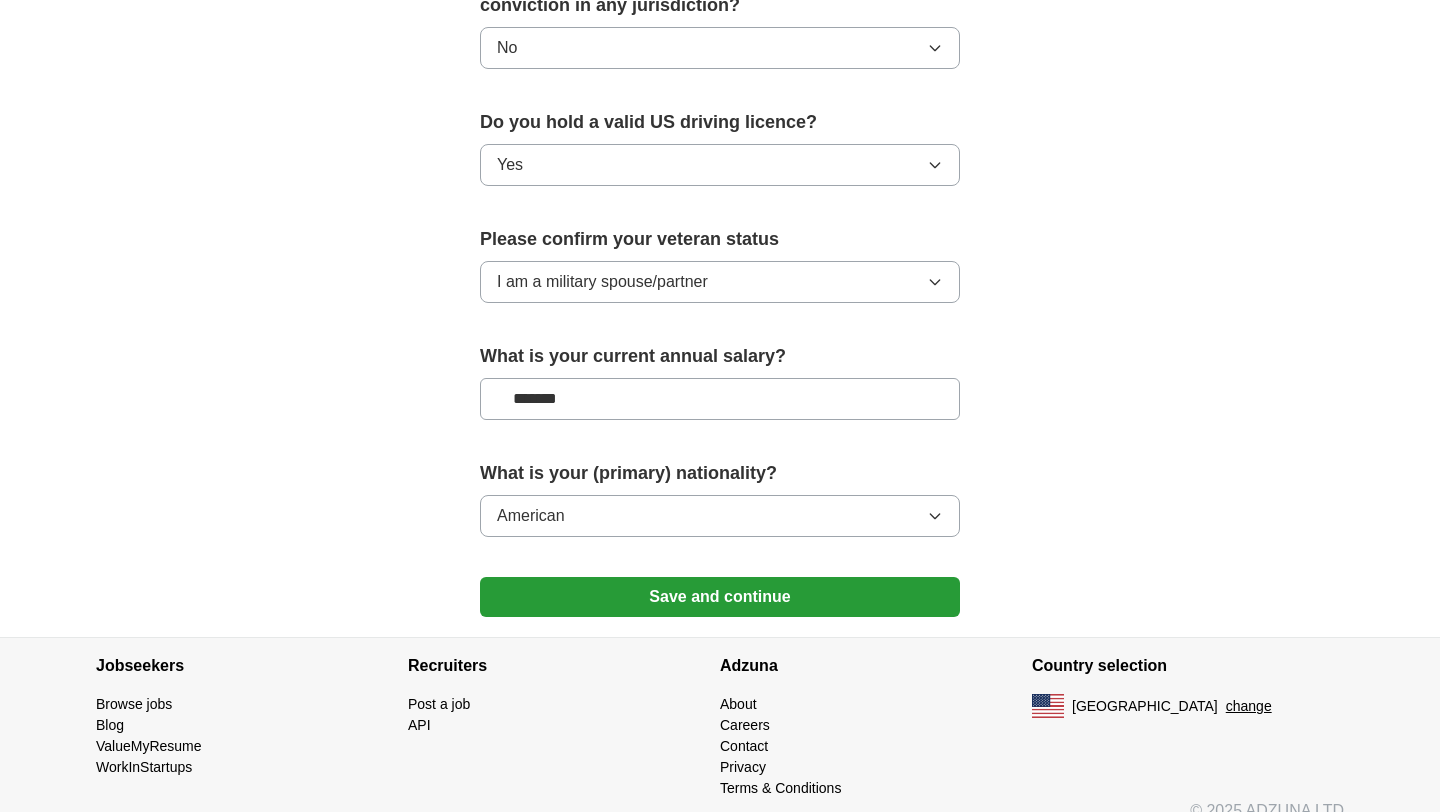 click on "**********" at bounding box center [720, -272] 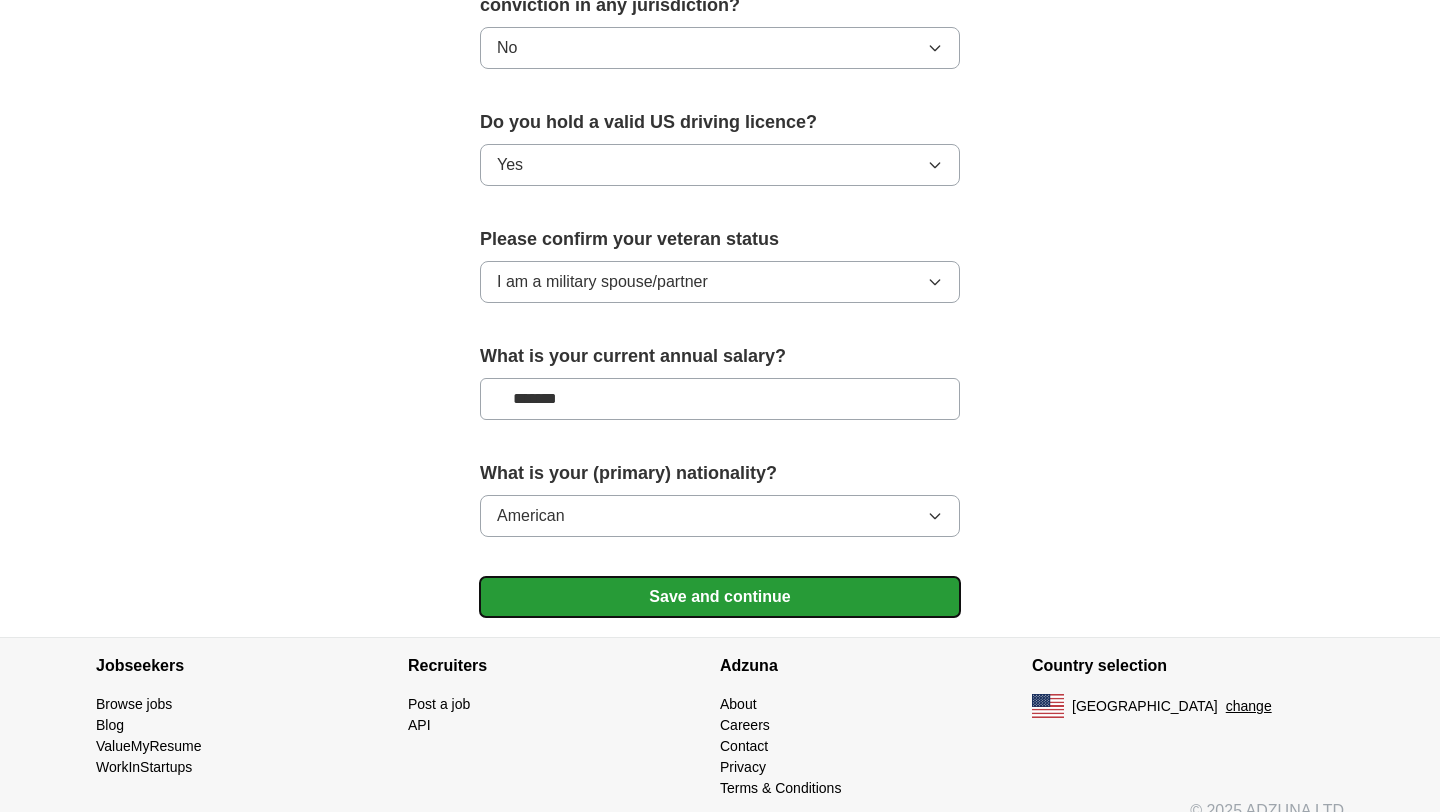 click on "Save and continue" at bounding box center [720, 597] 